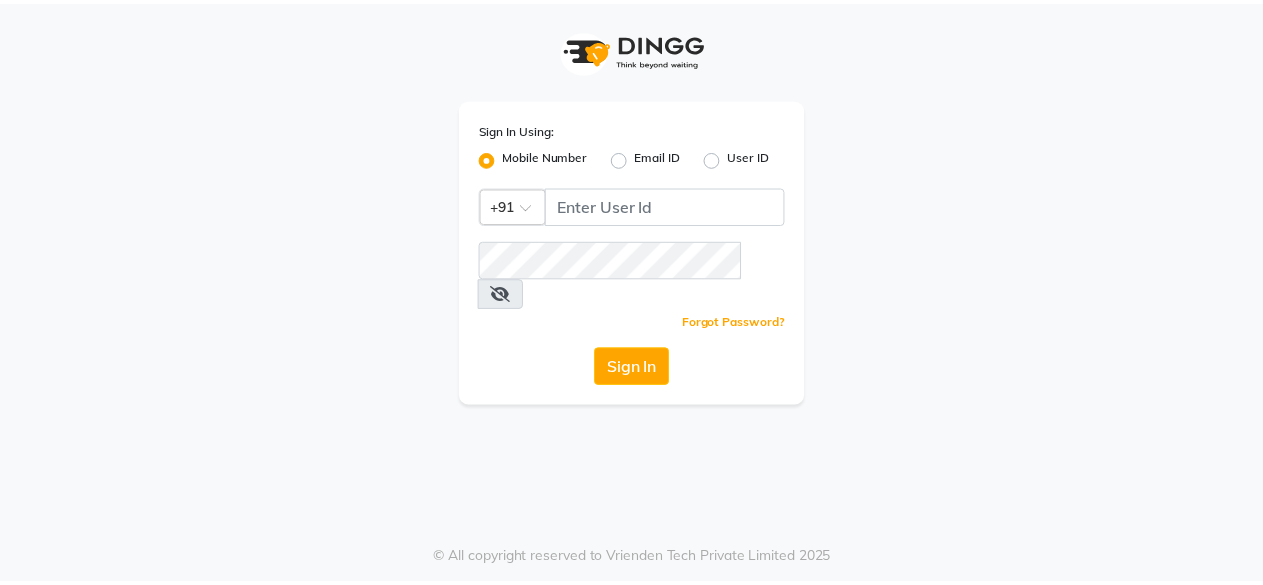 scroll, scrollTop: 0, scrollLeft: 0, axis: both 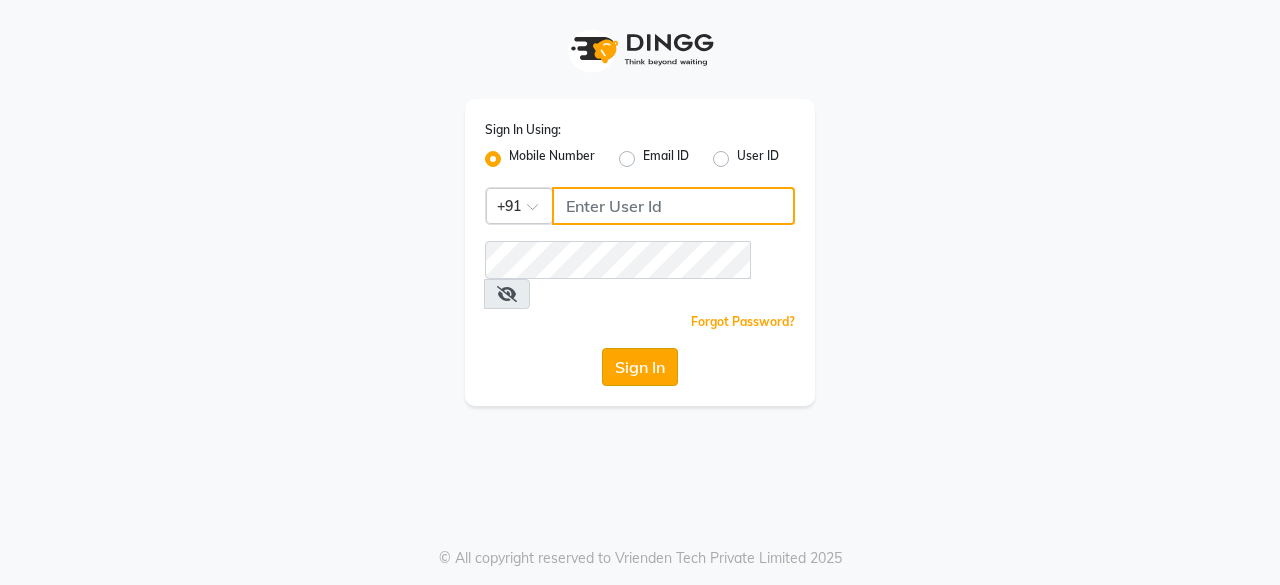 type on "8779795277" 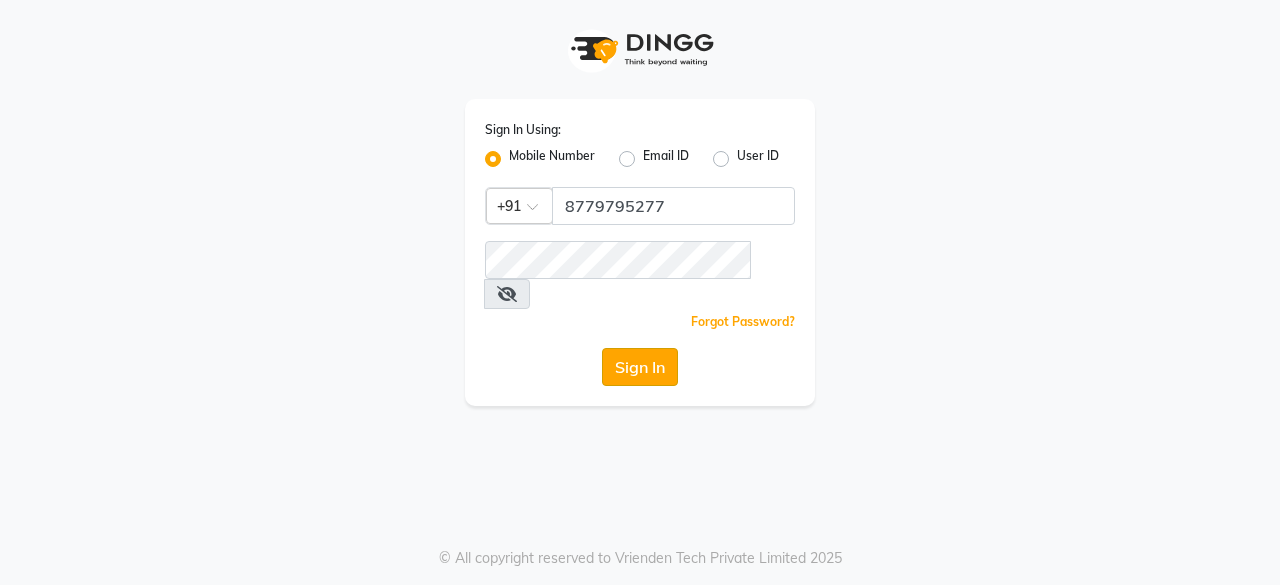 click on "Sign In" 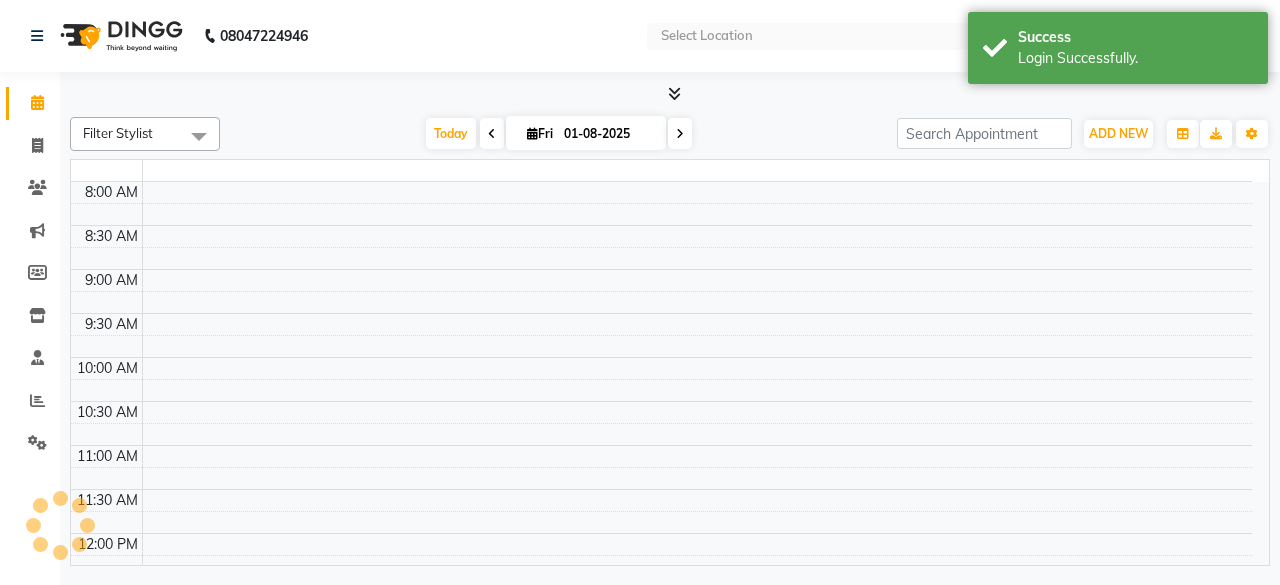 select on "en" 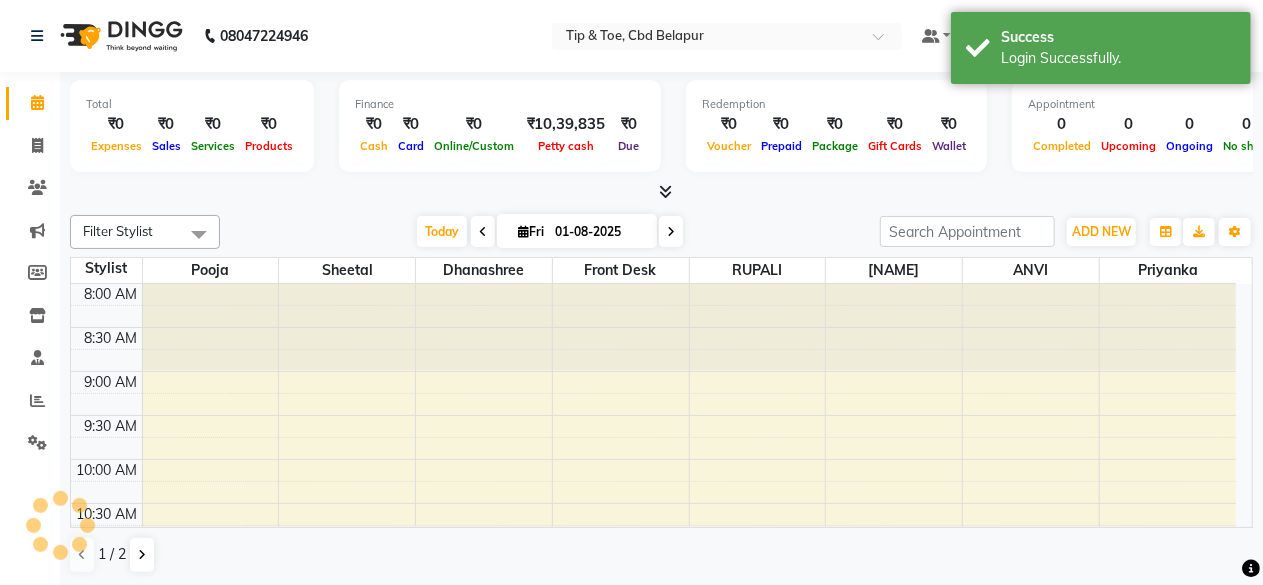scroll, scrollTop: 0, scrollLeft: 0, axis: both 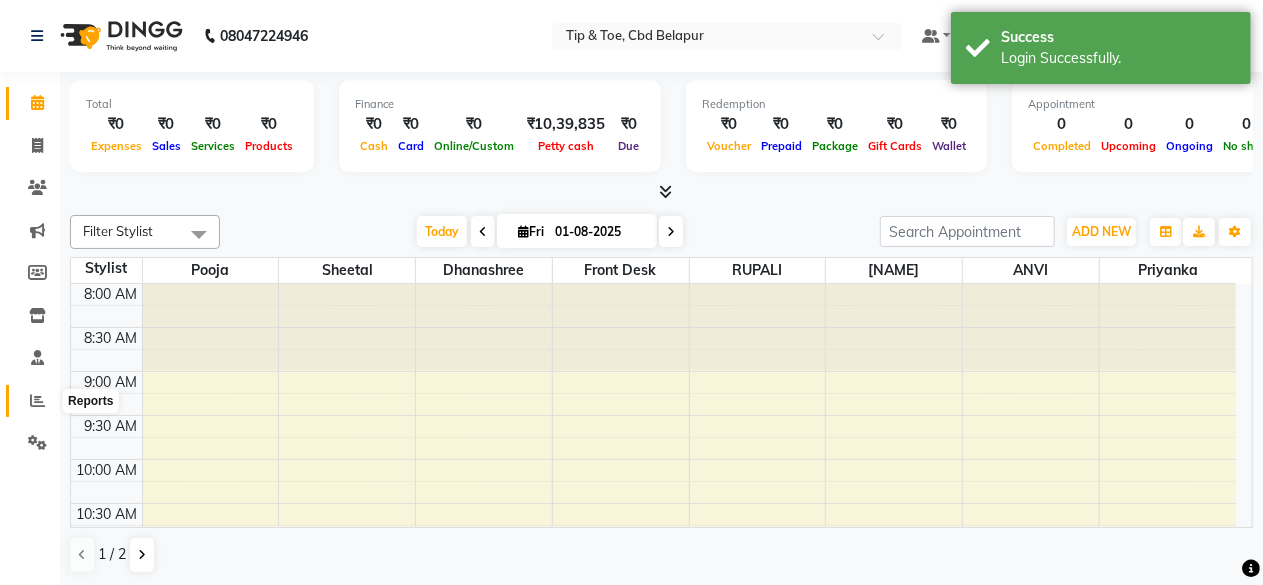 click 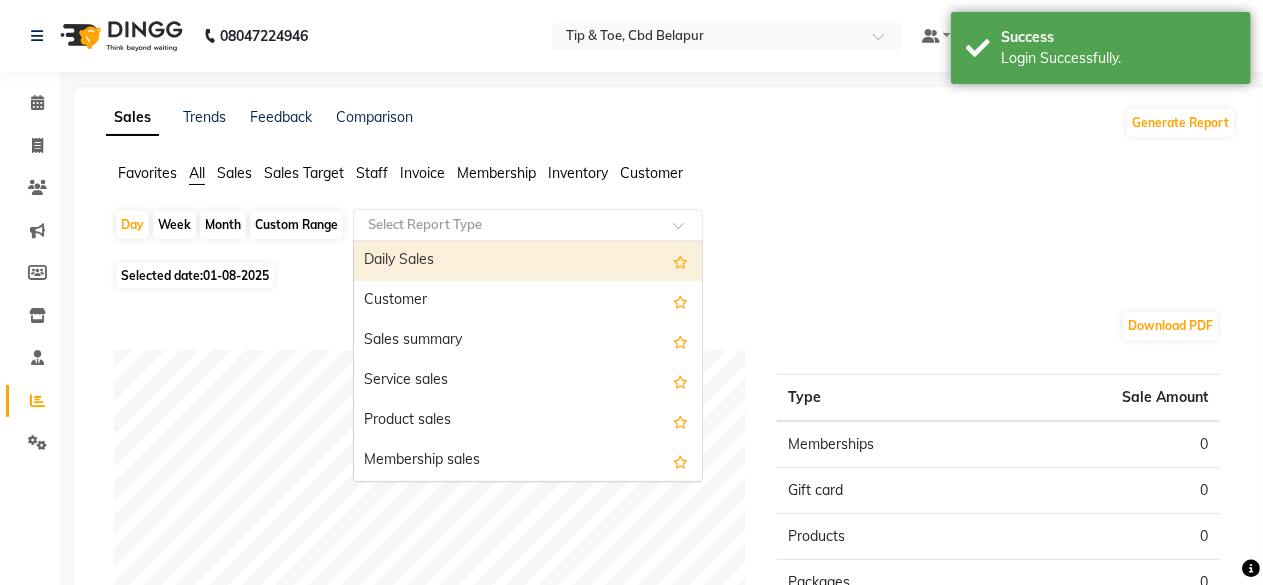 click 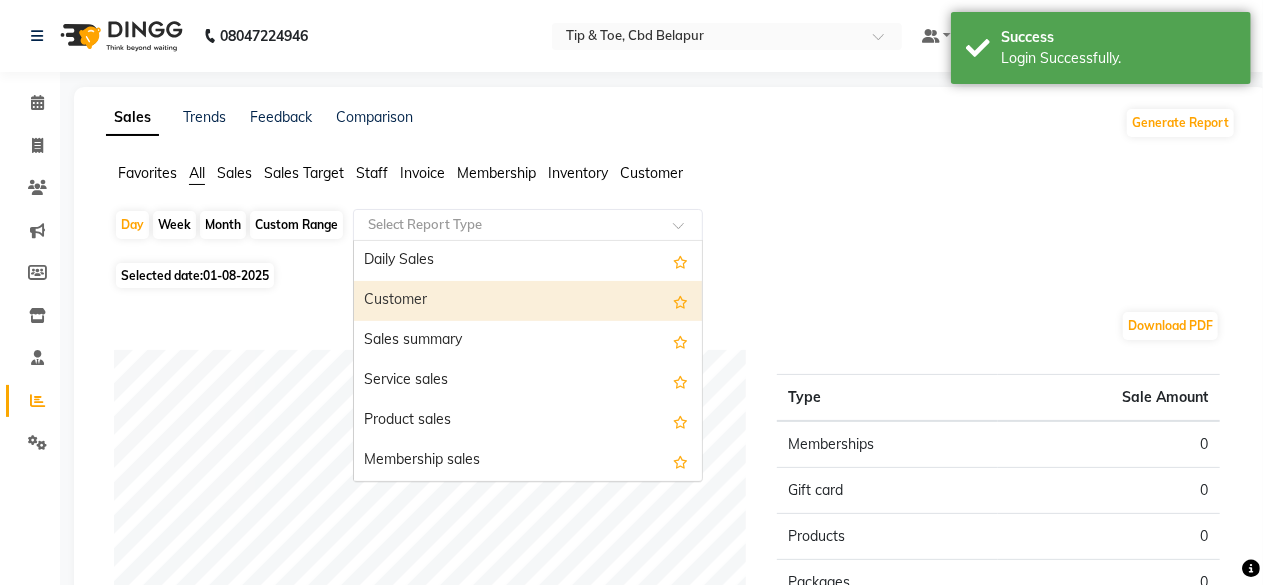 click on "Customer" at bounding box center [528, 301] 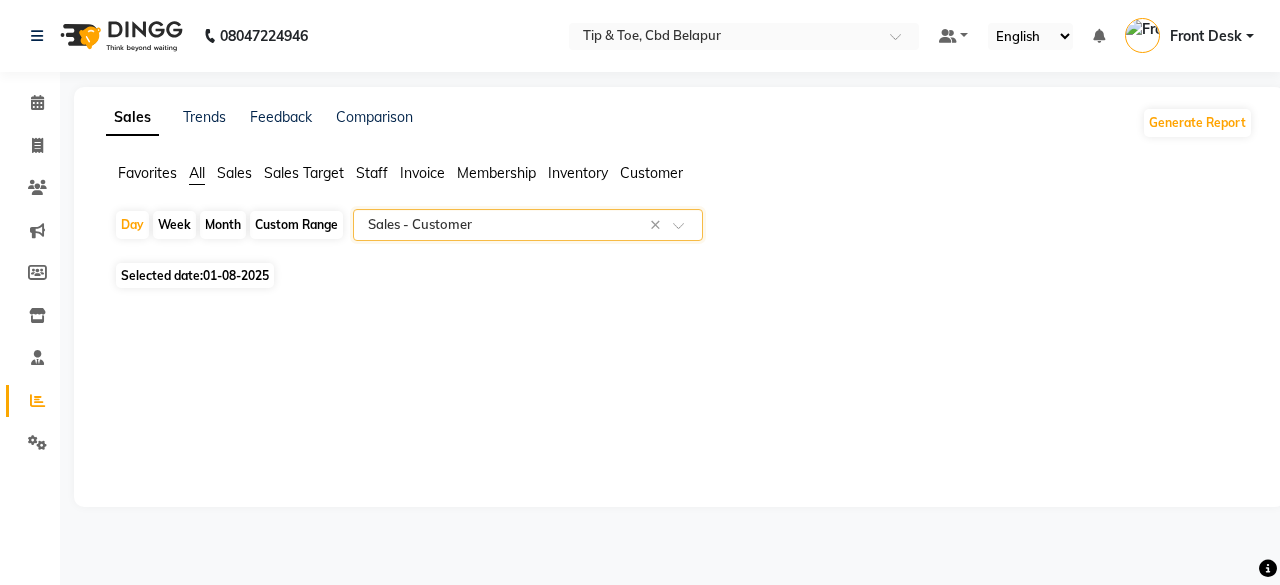 click on "Sales Trends Feedback Comparison Generate Report Favorites All Sales Sales Target Staff Invoice Membership Inventory Customer Day Week Month Custom Range Select Report Type × Sales - Customer × Selected date: 01-08-2025 ★ Mark as Favorite Choose how you'd like to save "" report to favorites Save to Personal Favorites: Only you can see this report in your favorites tab. Share with Organization: Everyone in your organization can see this report in their favorites tab. Save to Favorites" 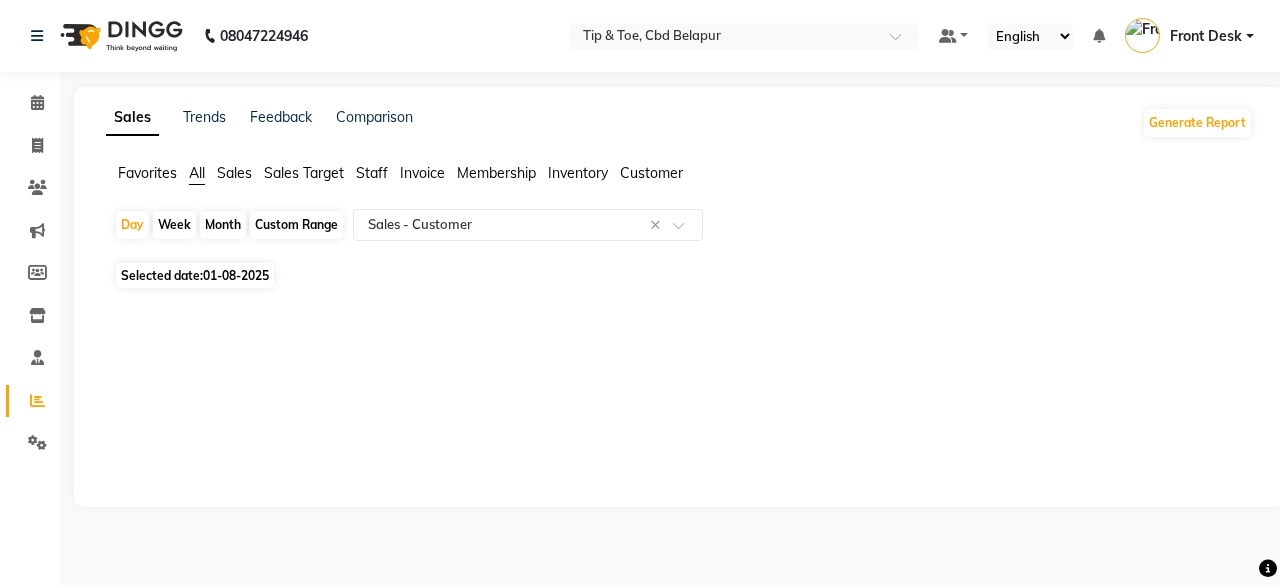 click on "01-08-2025" 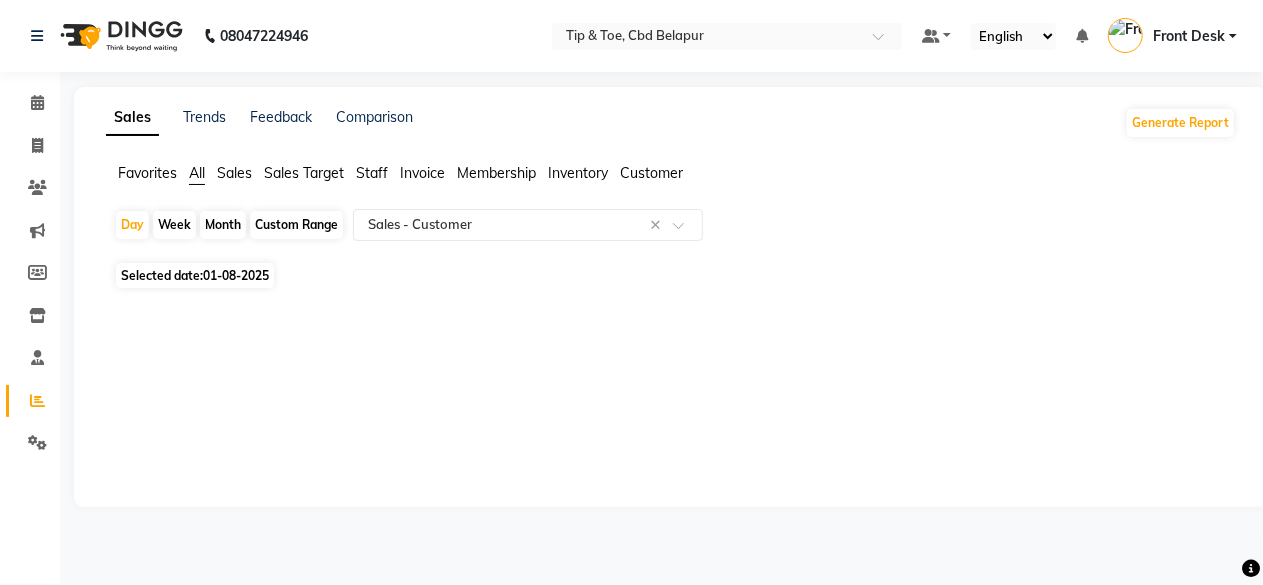select on "8" 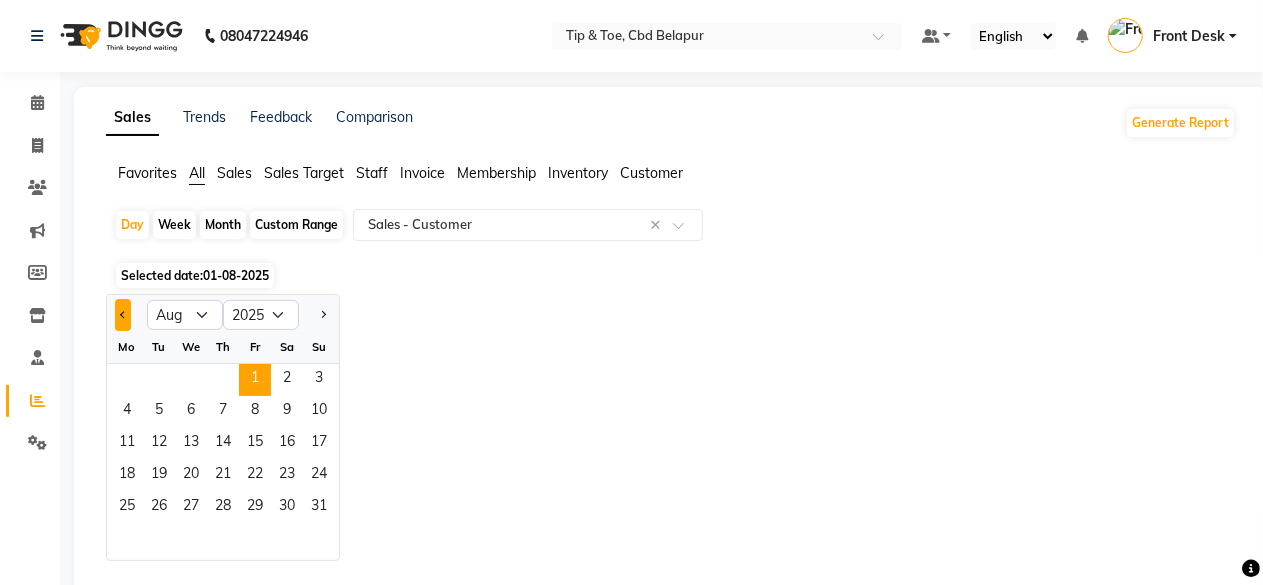click 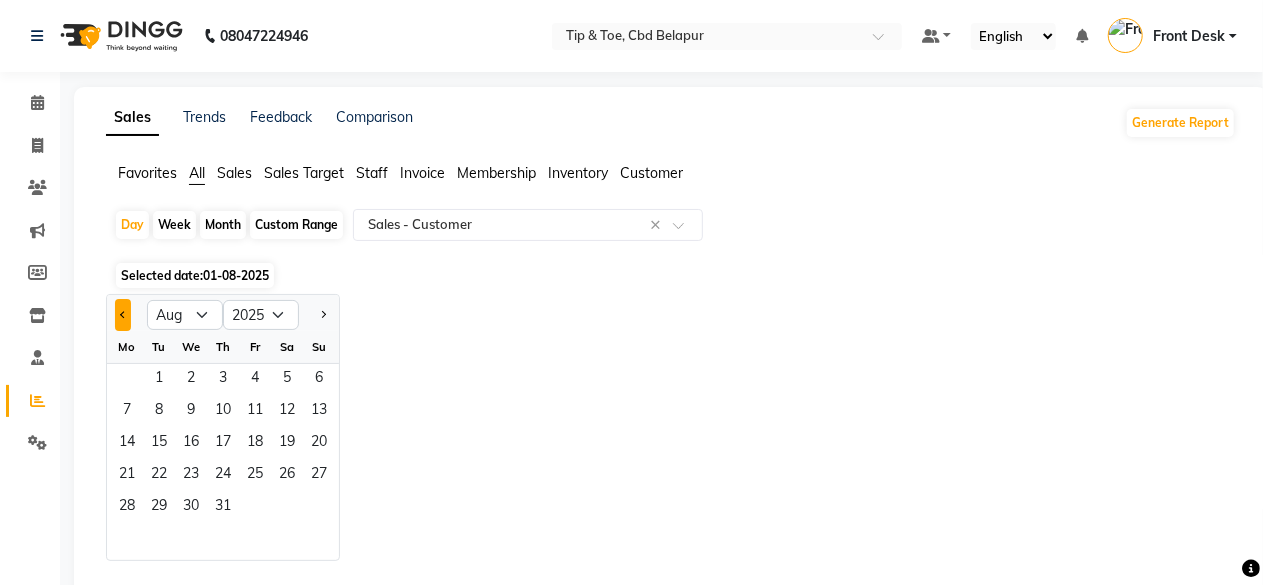 select on "7" 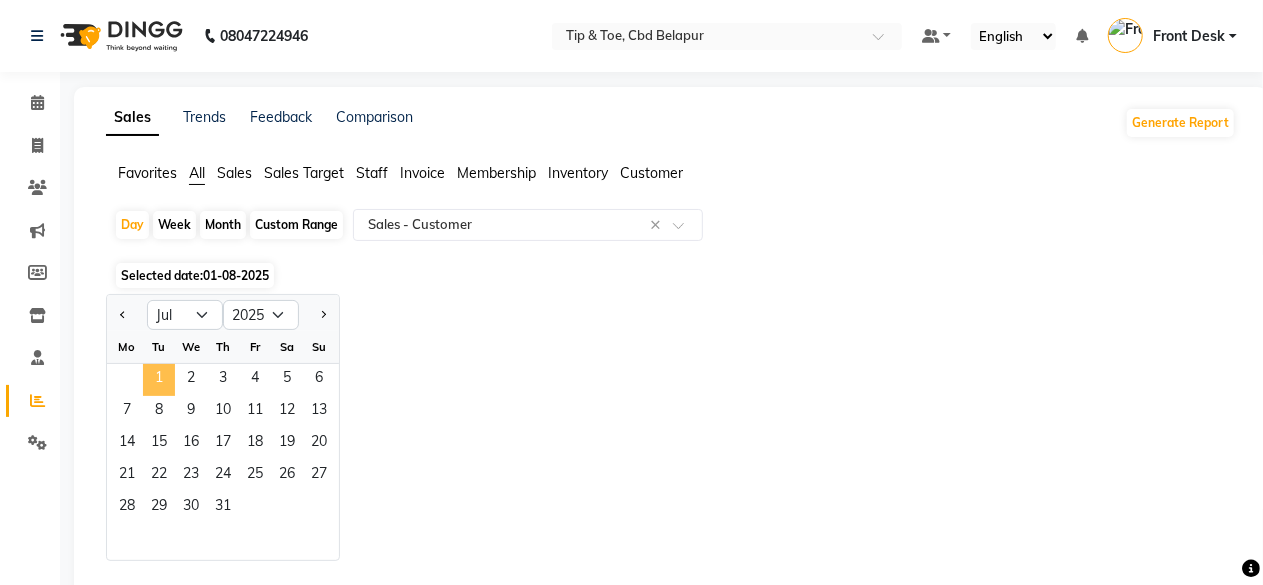 click on "1" 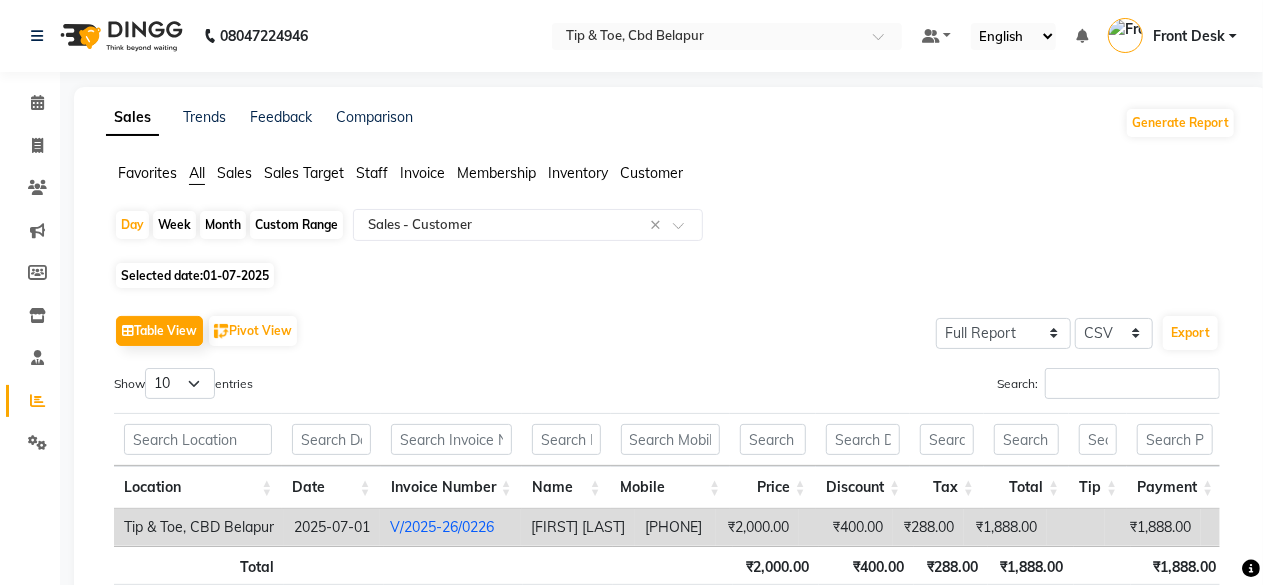 click on "Month" 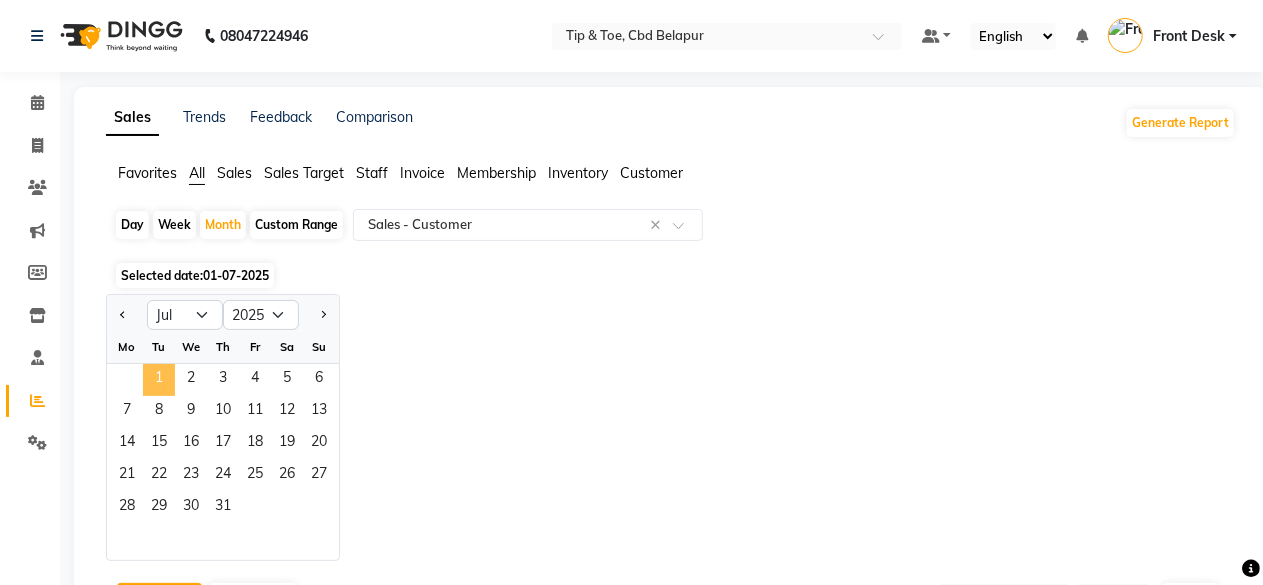 click on "1" 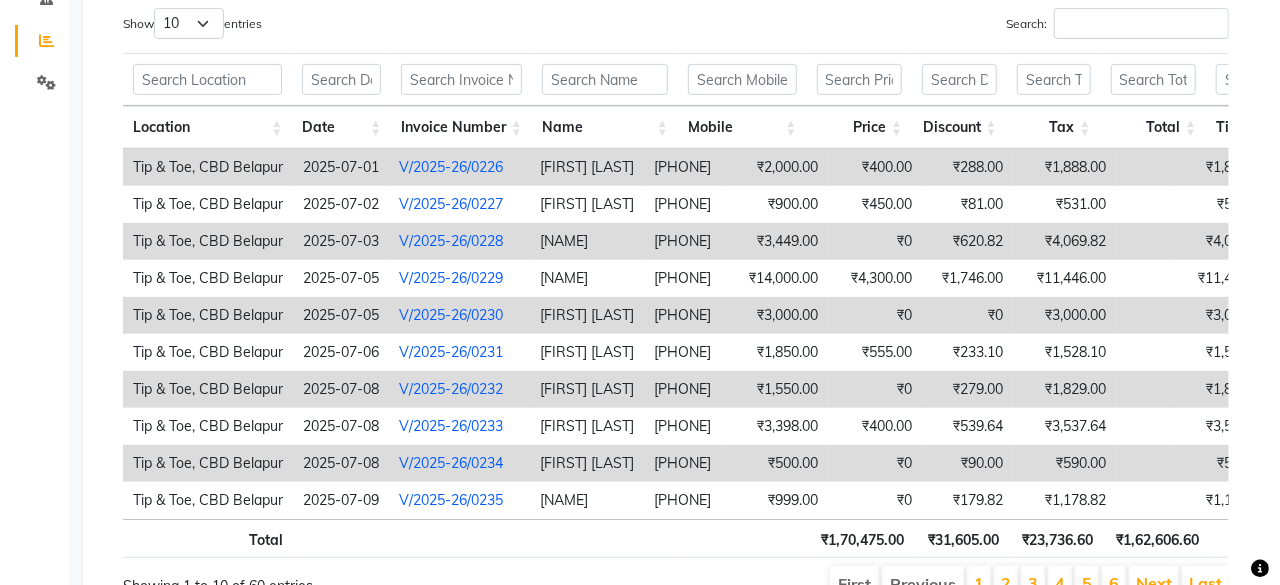 scroll, scrollTop: 400, scrollLeft: 0, axis: vertical 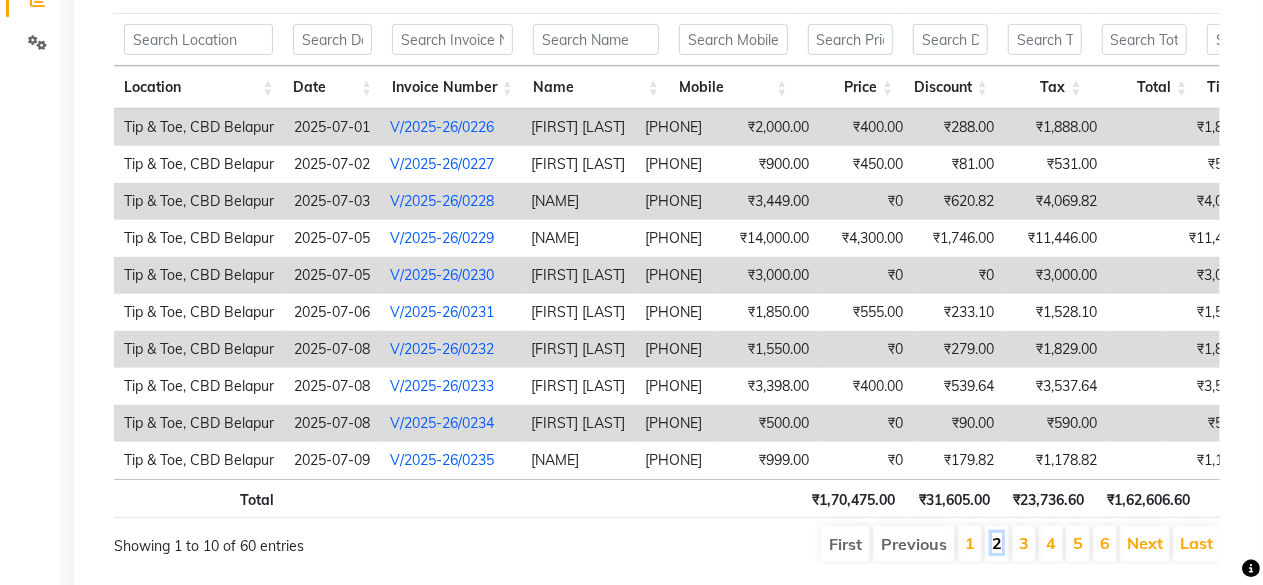 click on "2" at bounding box center (997, 543) 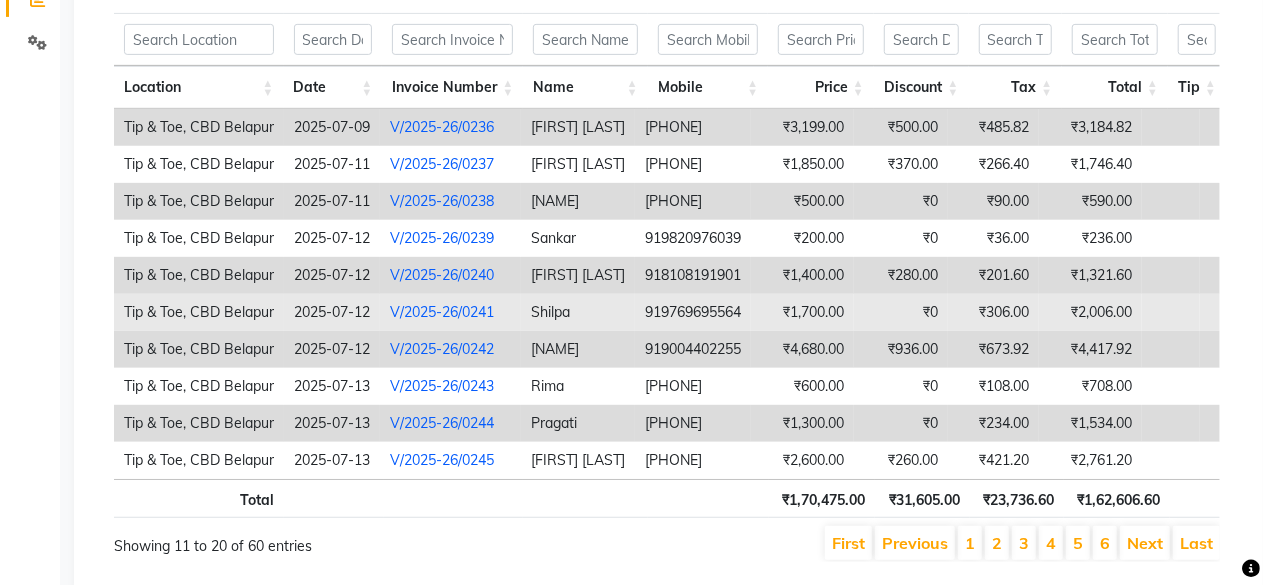 click on "919769695564" at bounding box center [693, 312] 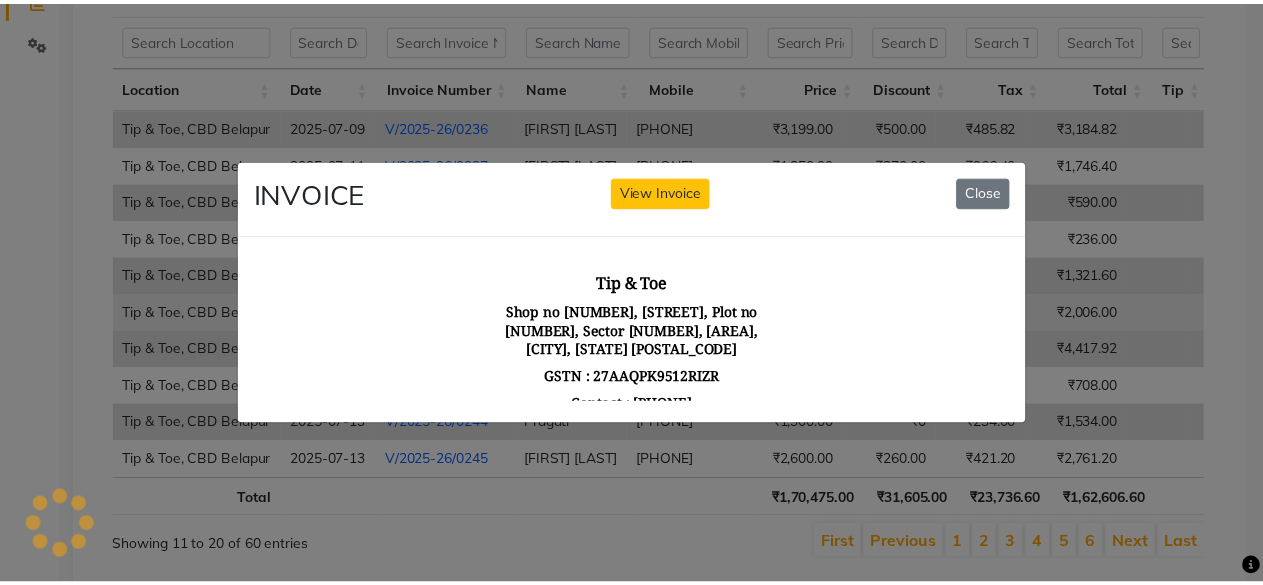 scroll, scrollTop: 0, scrollLeft: 0, axis: both 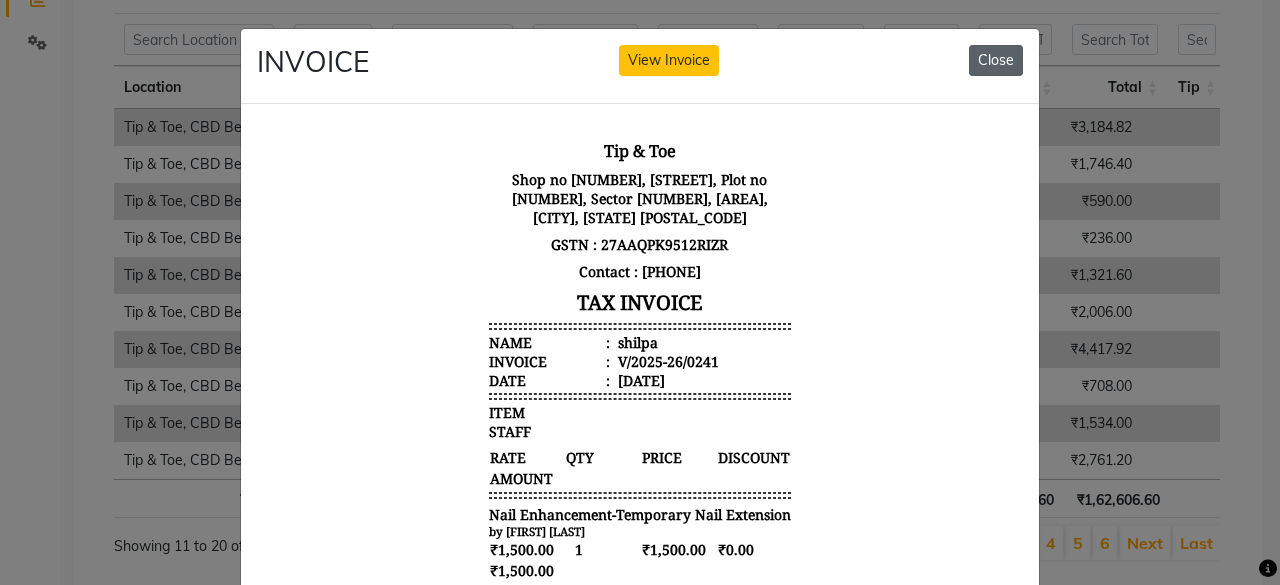 click on "Close" 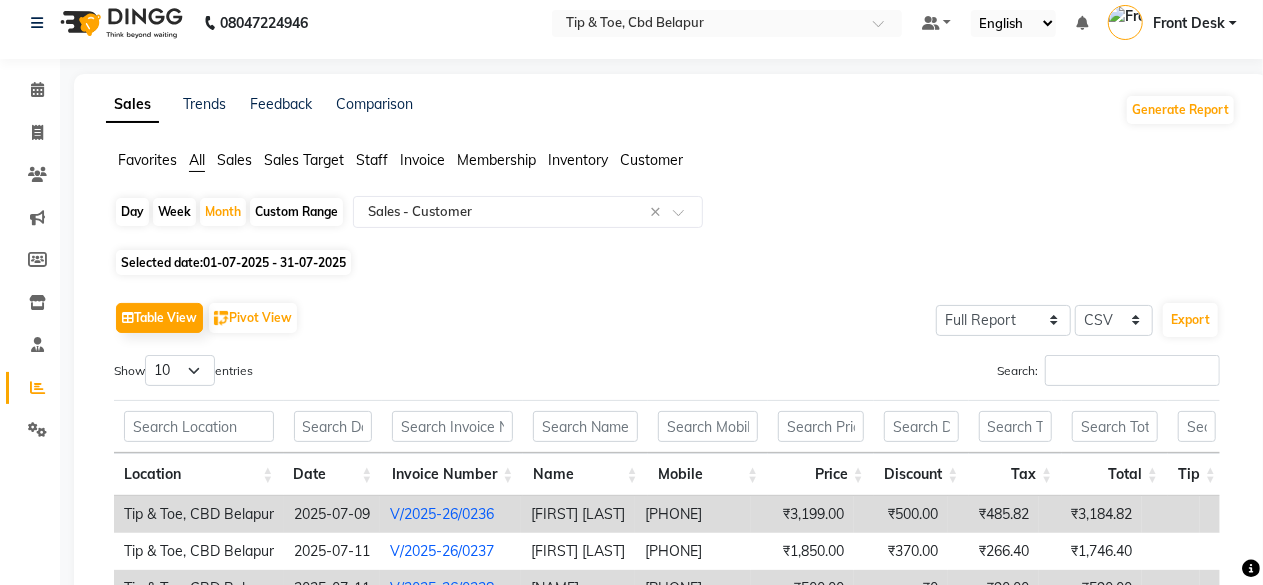 scroll, scrollTop: 0, scrollLeft: 0, axis: both 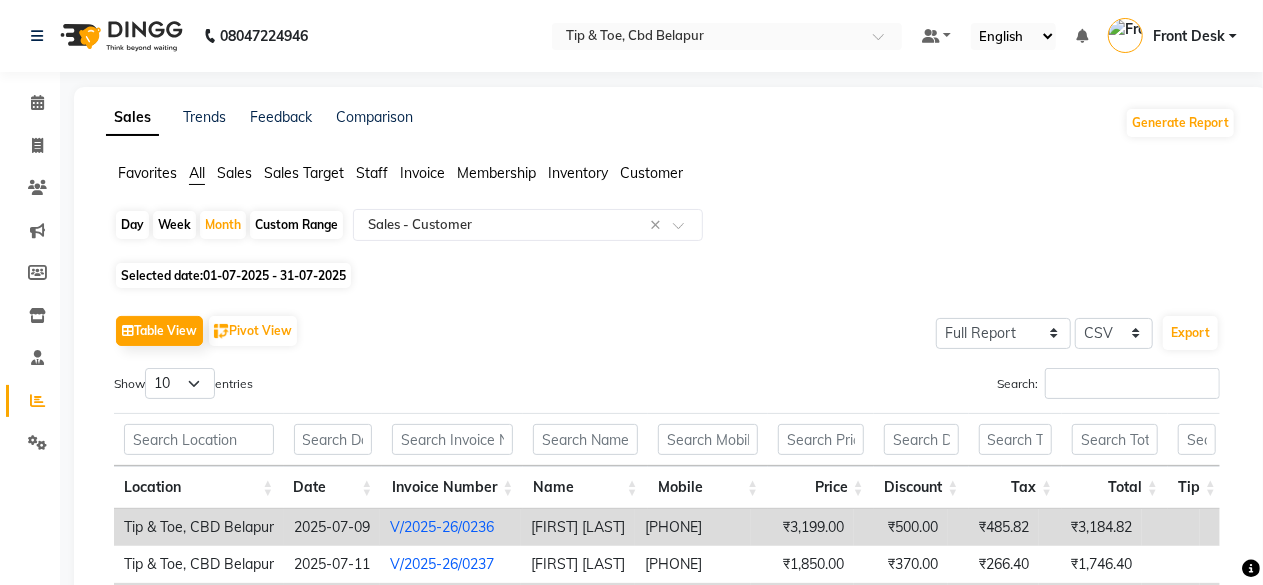 click on "Day" 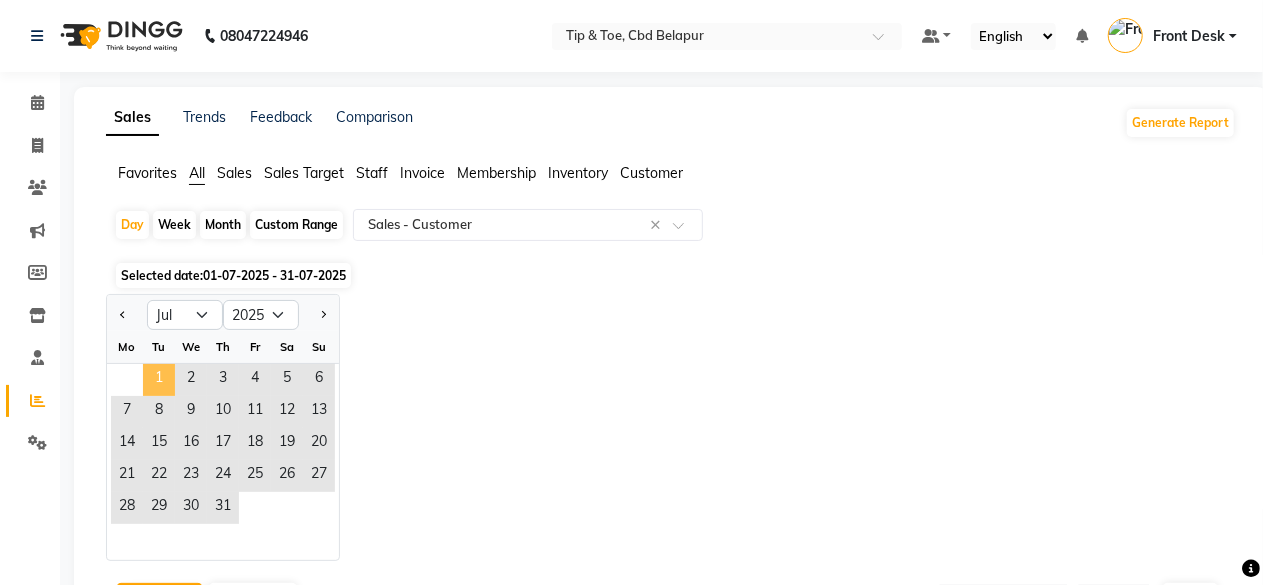 click on "1" 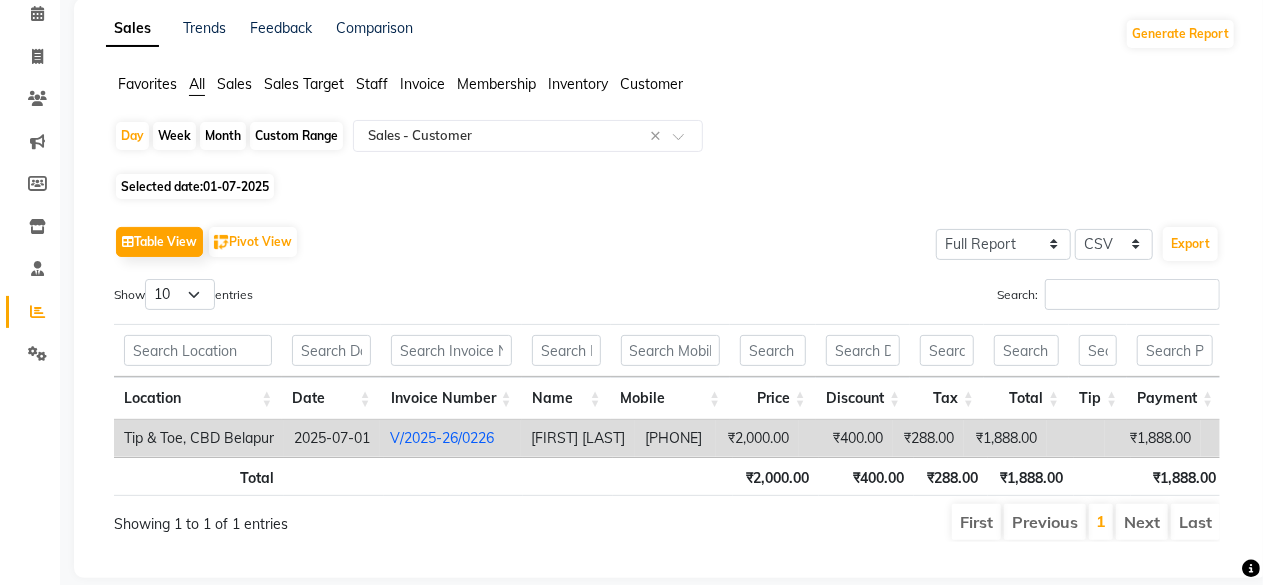 scroll, scrollTop: 120, scrollLeft: 0, axis: vertical 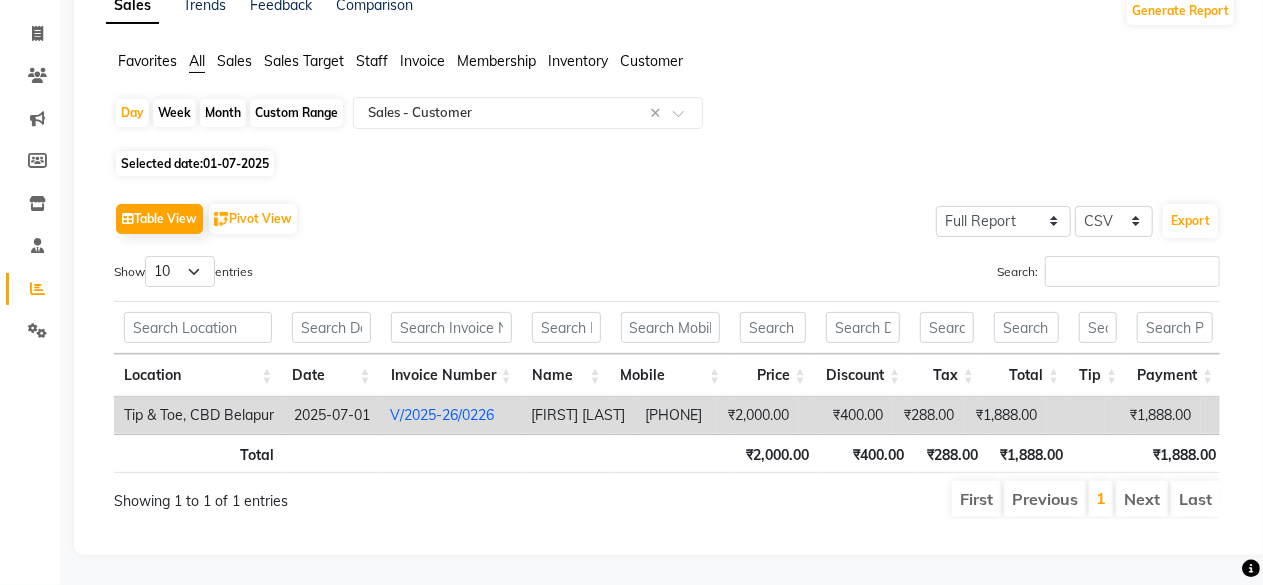 click on "Staff" 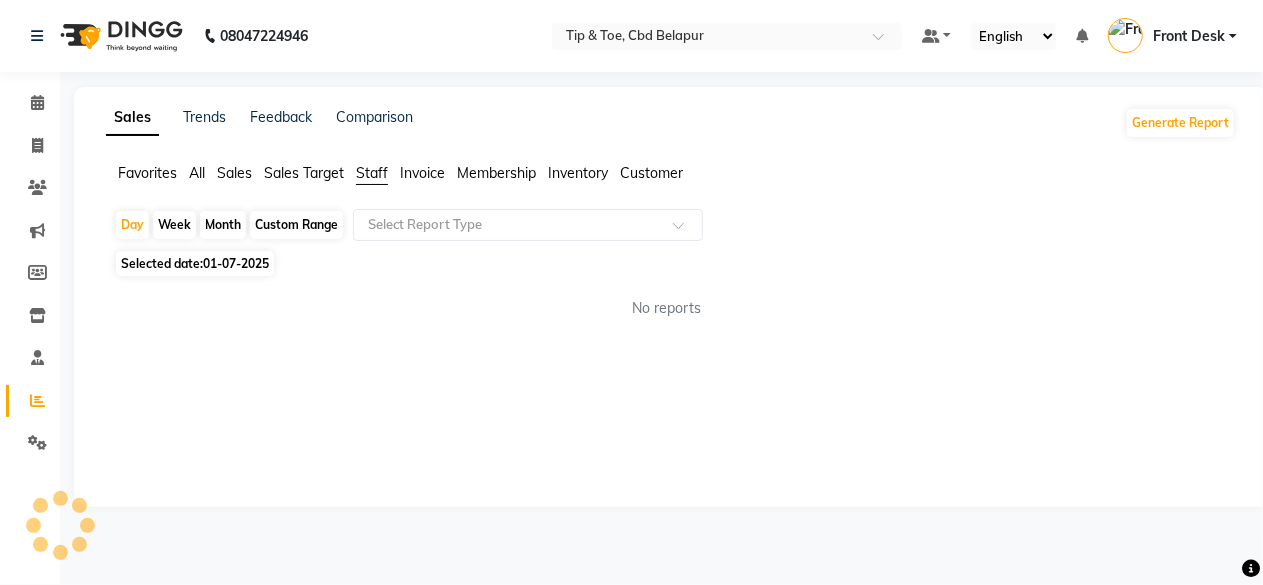 scroll, scrollTop: 0, scrollLeft: 0, axis: both 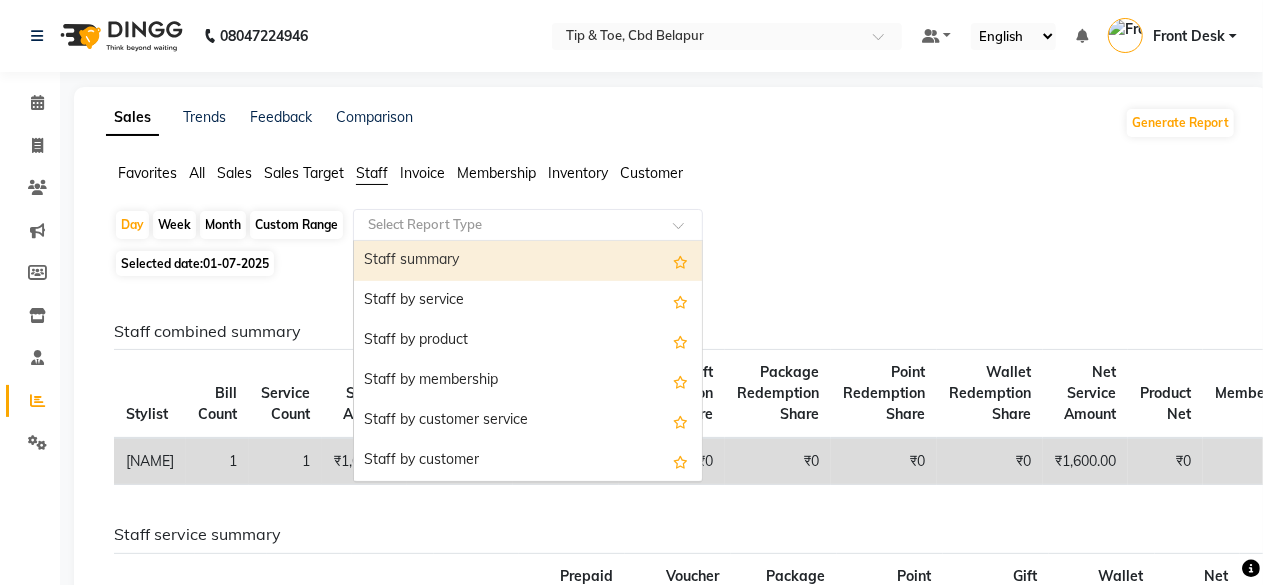 click 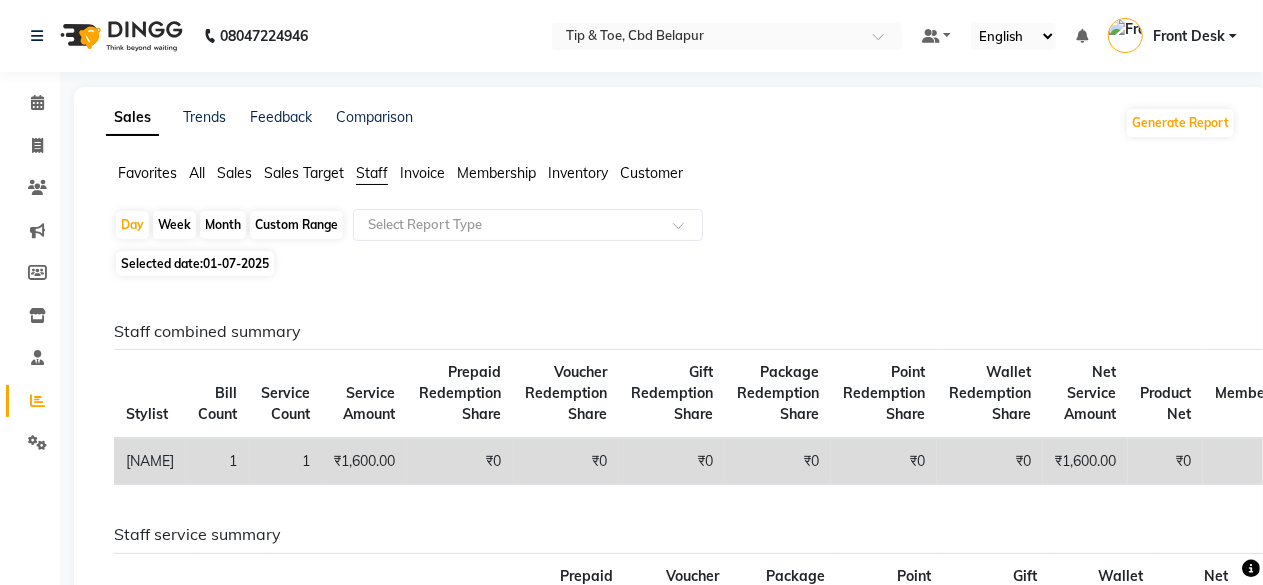 click on "01-07-2025" 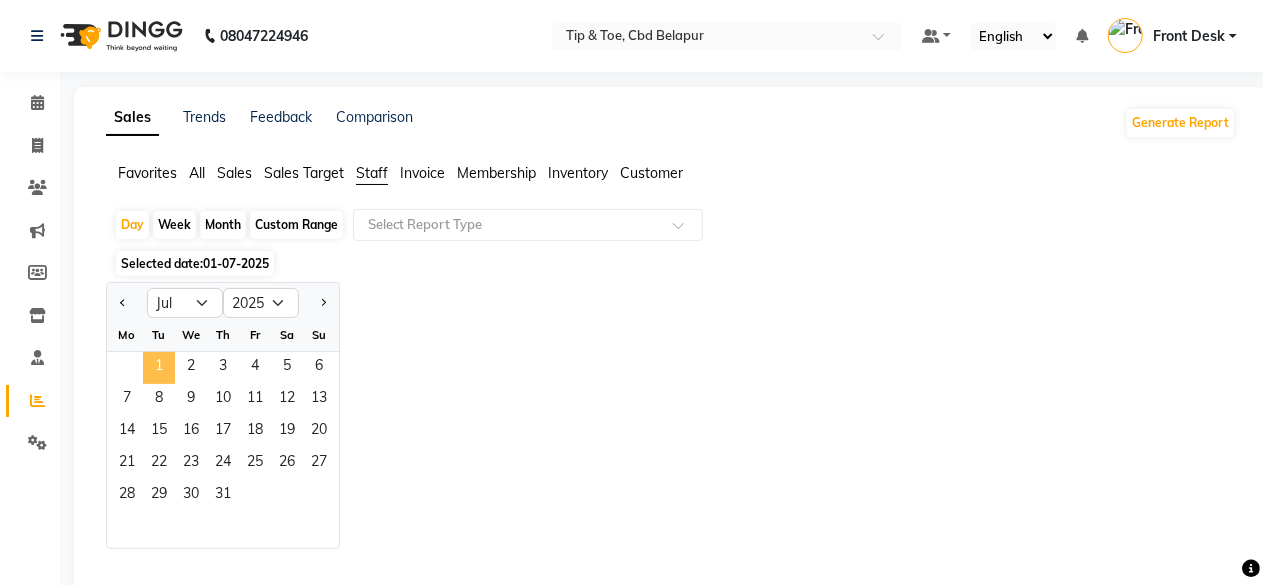 click on "1" 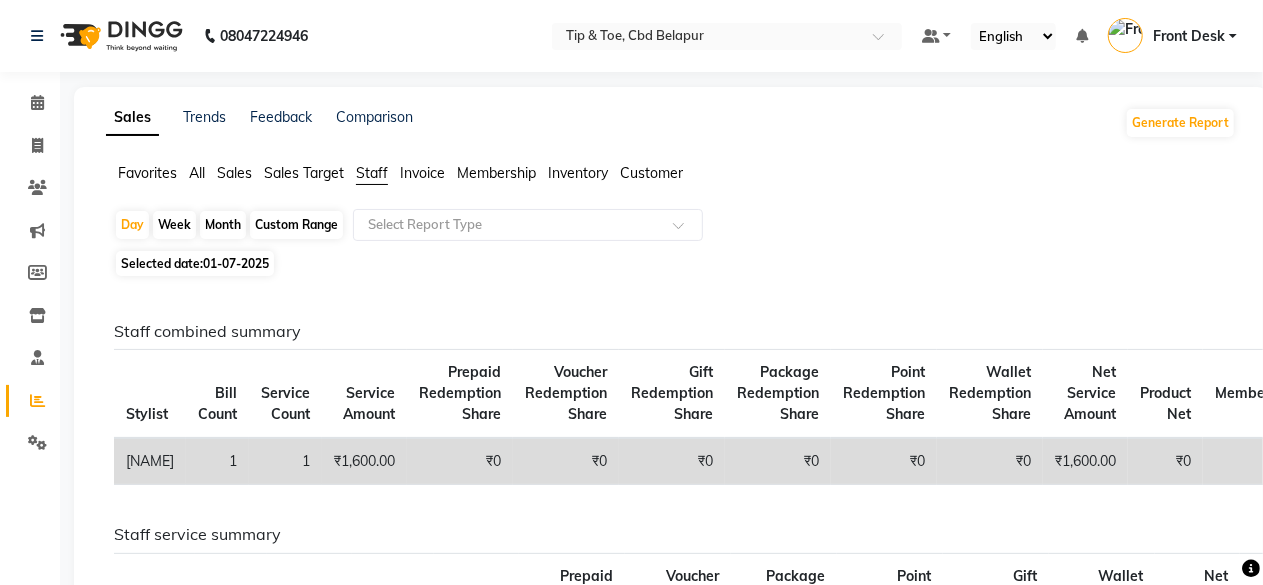 click on "01-07-2025" 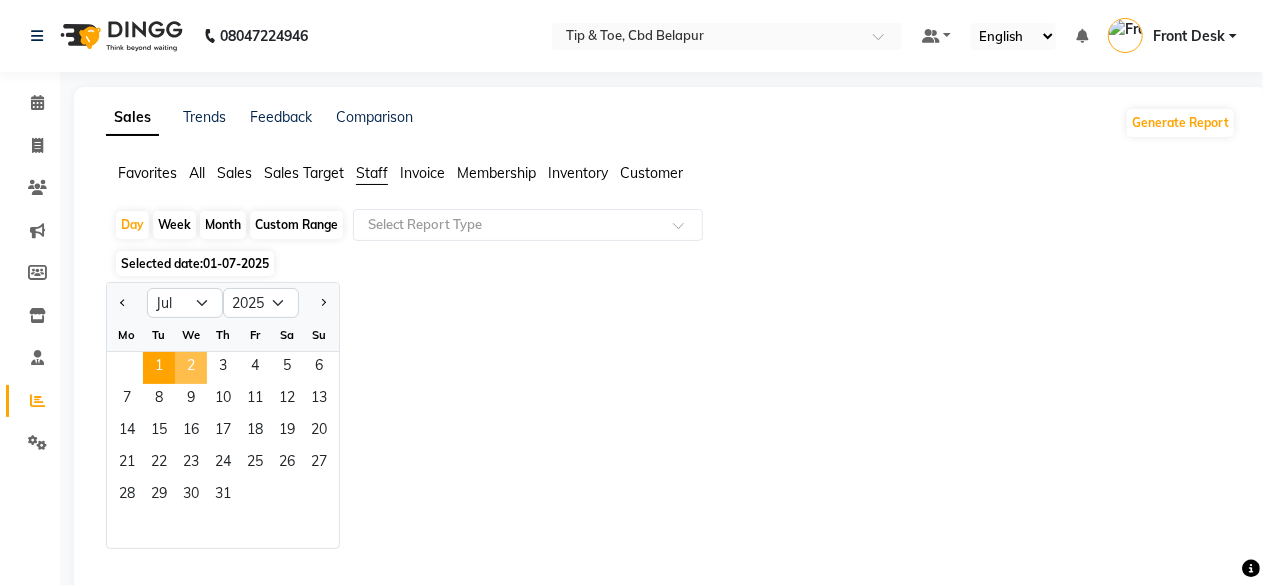 click on "2" 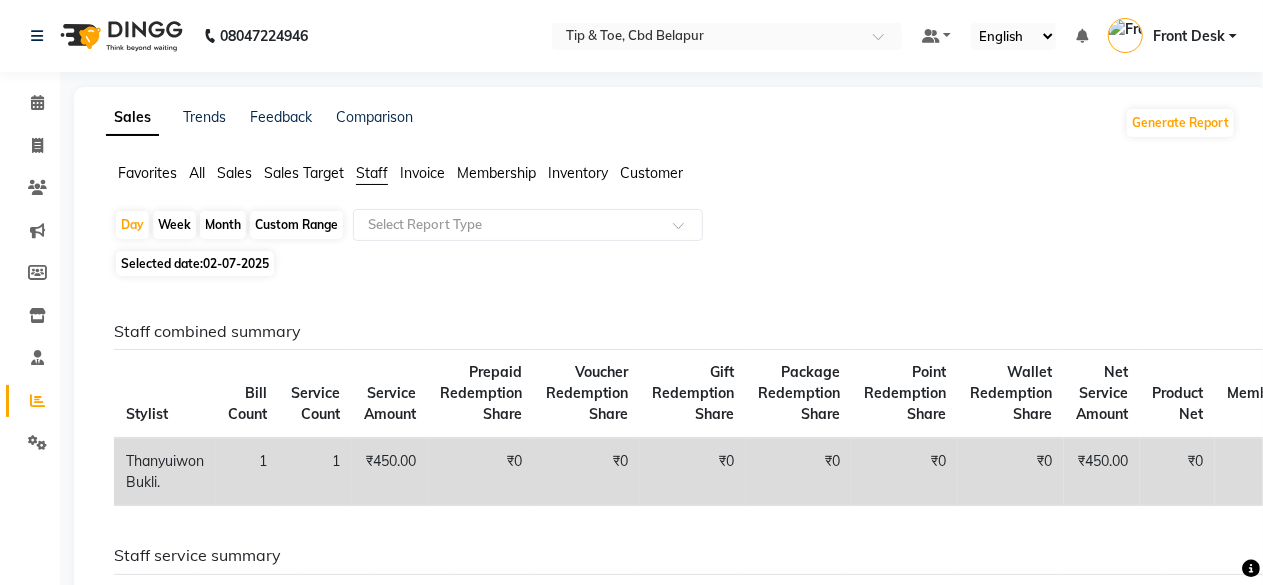 click on "Staff combined summary Stylist Bill Count Service Count Service Amount Prepaid Redemption Share Voucher Redemption Share Gift Redemption Share Package Redemption Share Point Redemption Share Wallet Redemption Share Net Service Amount Product Net Membership Net Prepaid Net Voucher Net Gift Net Package Net [LAST] [LAST]. 1 1 ₹450.00 ₹0 ₹0 ₹0 ₹0 ₹0 ₹0 ₹450.00 ₹0 ₹0 ₹0 ₹0 ₹0 ₹0 Staff service summary Location Stylist Service Price Discount Service Amount Prepaid Redemption Share Voucher Redemption Share Package Redemption Share Point Redemption Share Gift Redemption Share Wallet Redemption Share Net Service Amount Tax Total Tip \u0026Toe, [AREA] [LAST] [LAST]. ₹900.00 ₹450.00 ₹450.00 ₹0 ₹0 ₹0 ₹0 ₹0 ₹0 ₹450.00 ₹81.00 ₹531.00" 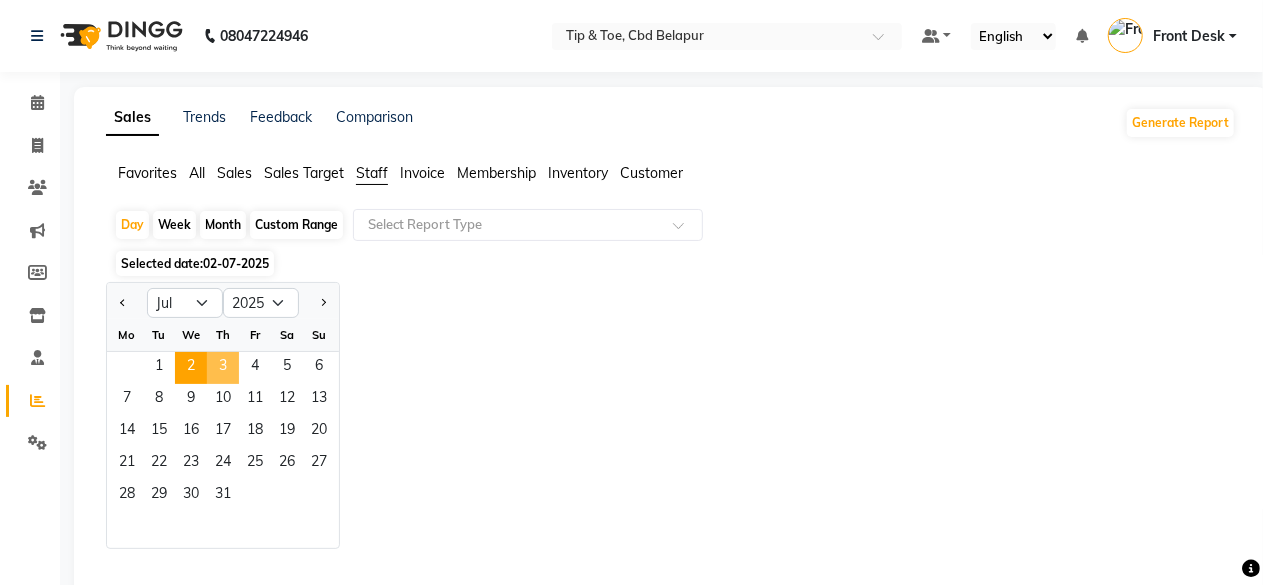 click on "3" 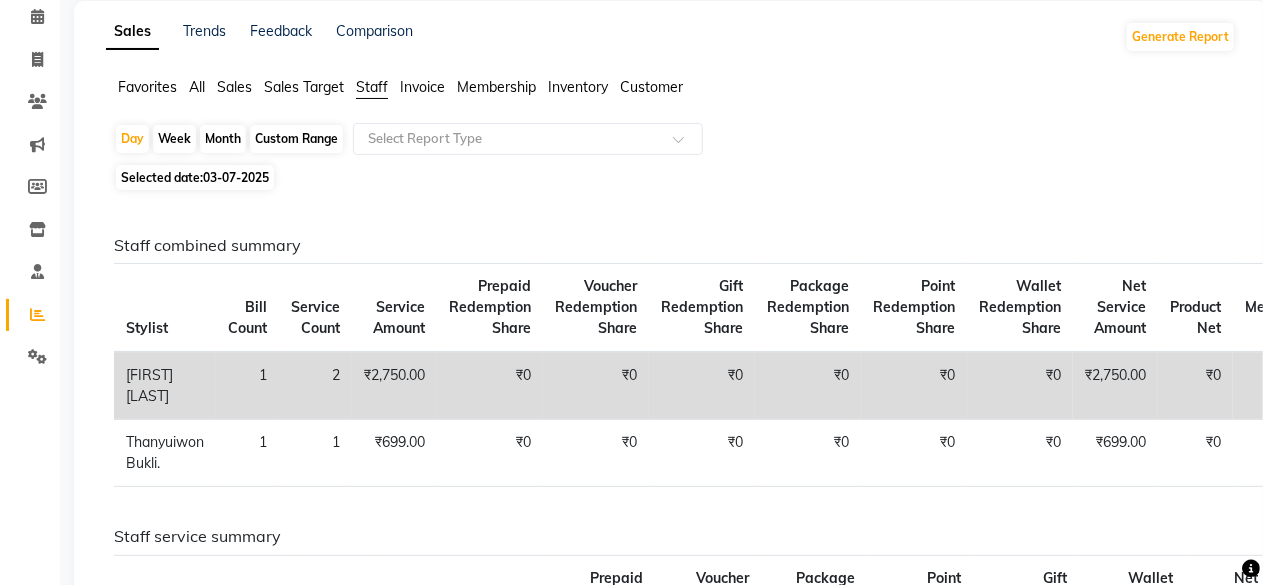 scroll, scrollTop: 120, scrollLeft: 0, axis: vertical 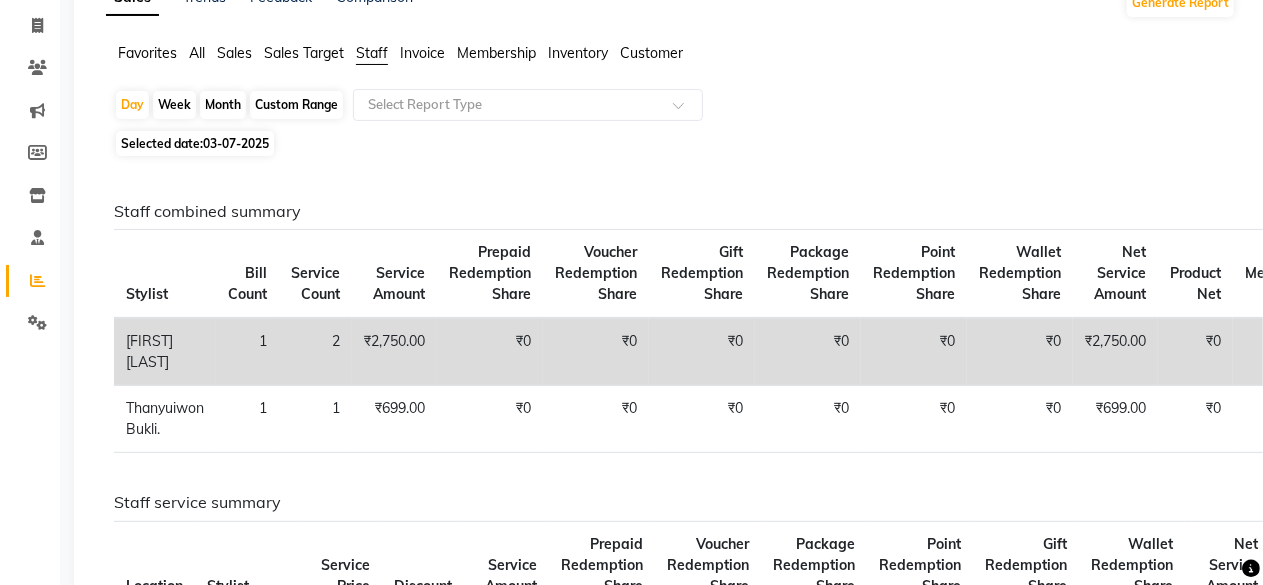 click on "03-07-2025" 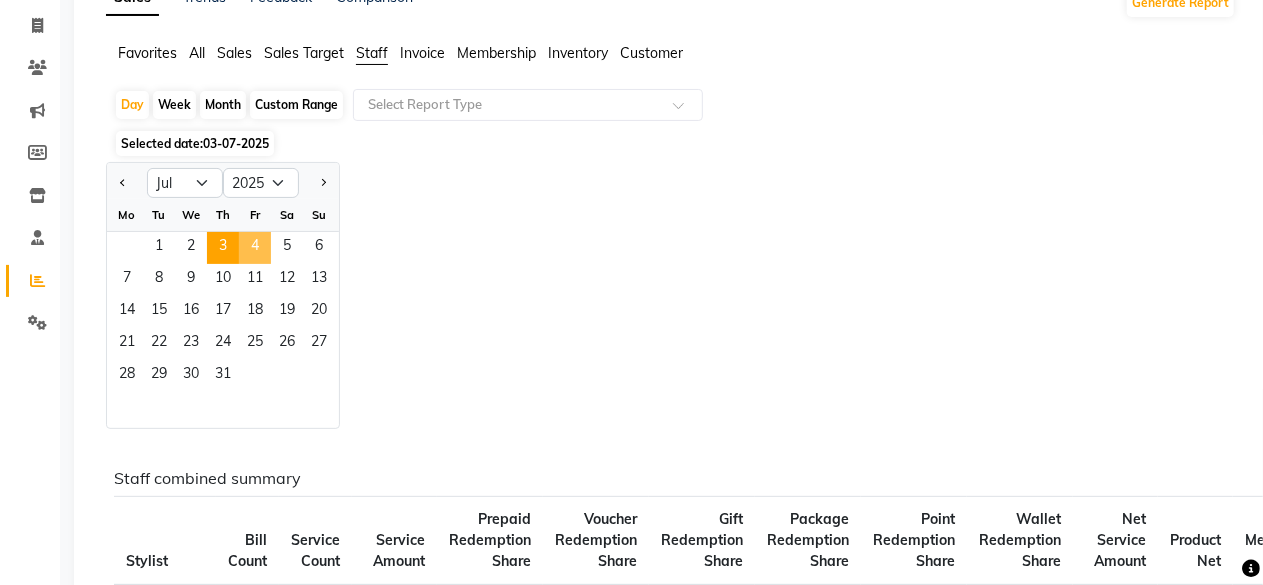 click on "4" 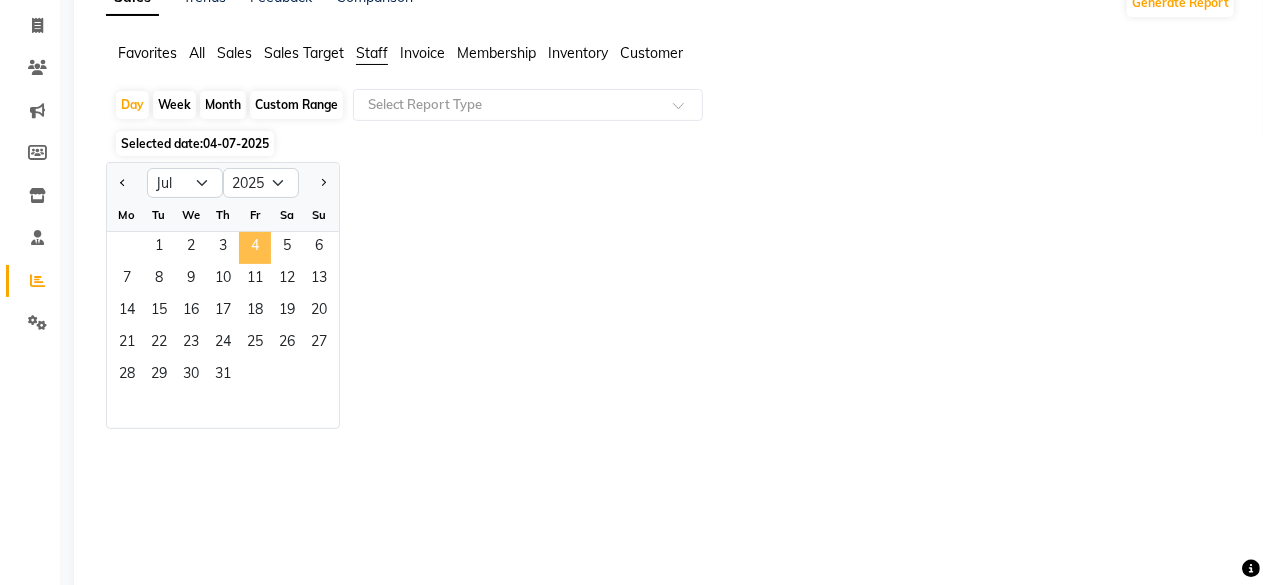 scroll, scrollTop: 0, scrollLeft: 0, axis: both 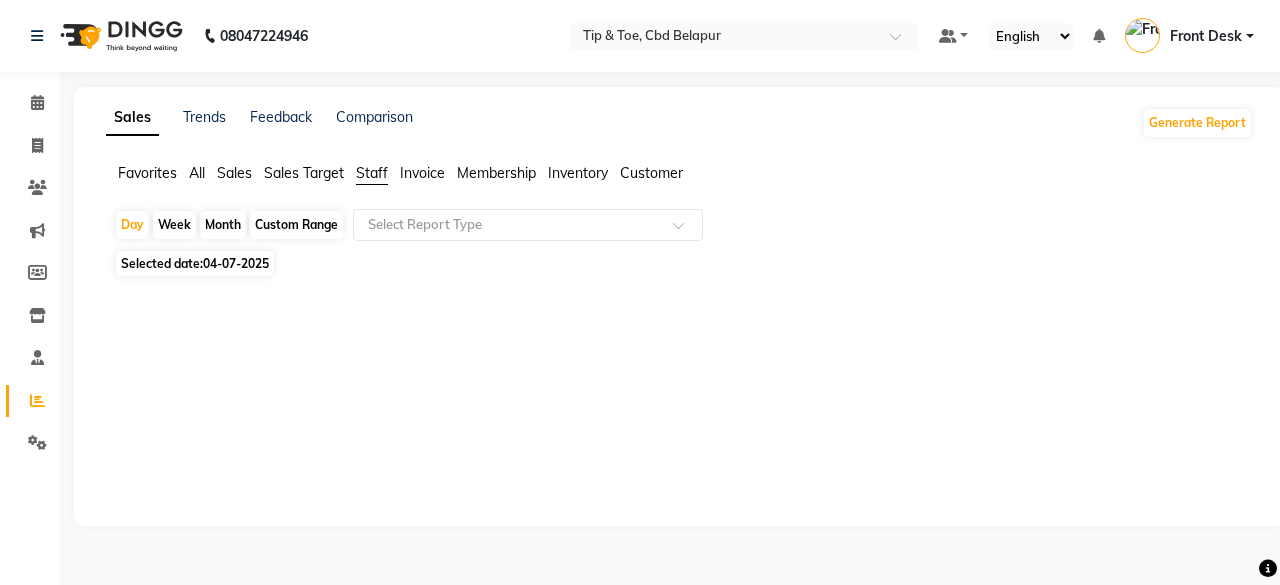 click on "04-07-2025" 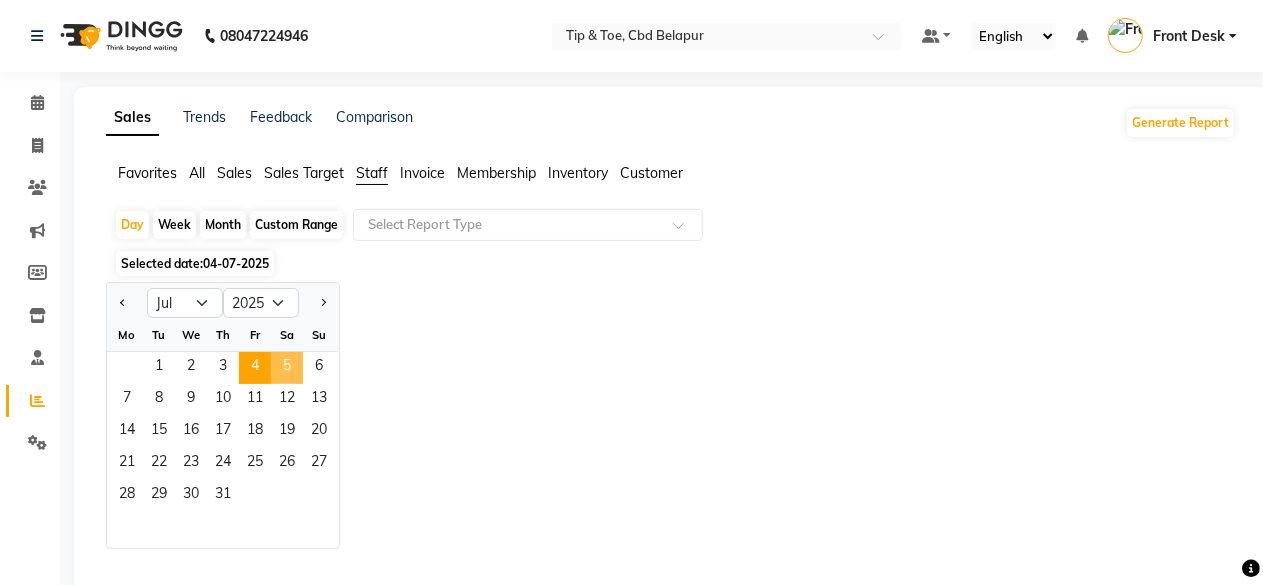 click on "5" 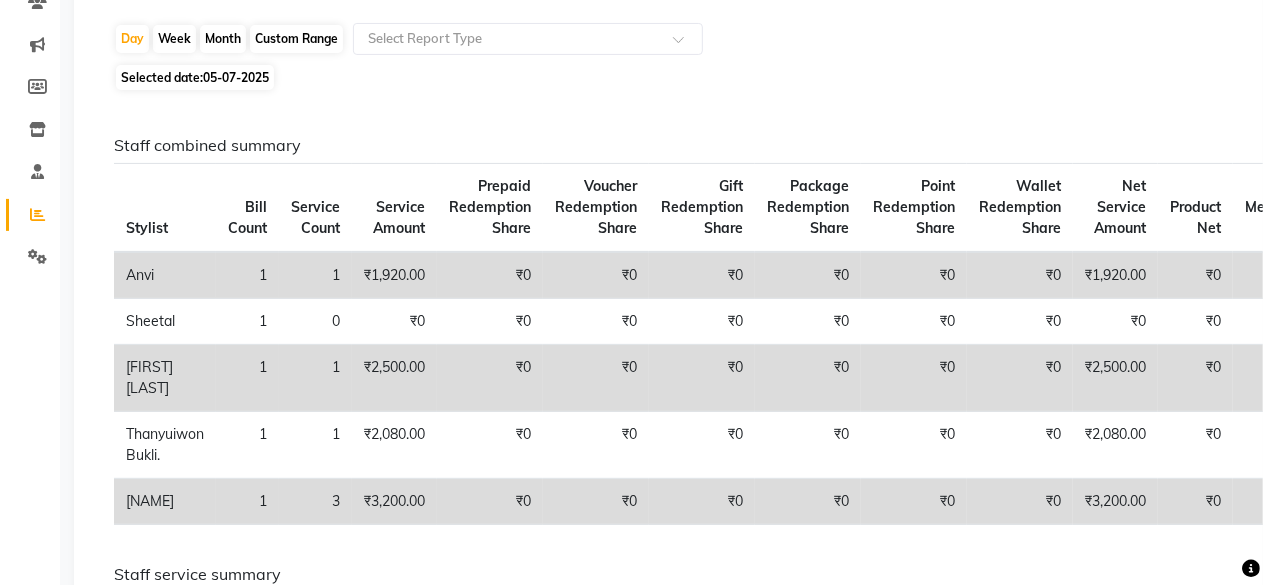 scroll, scrollTop: 200, scrollLeft: 0, axis: vertical 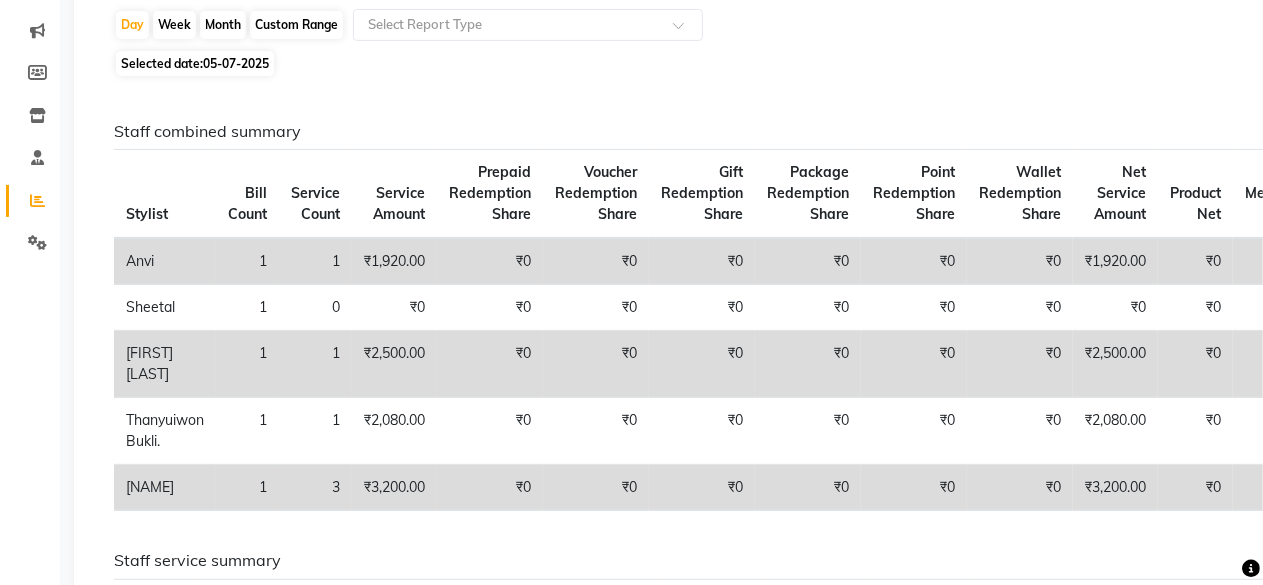click on "05-07-2025" 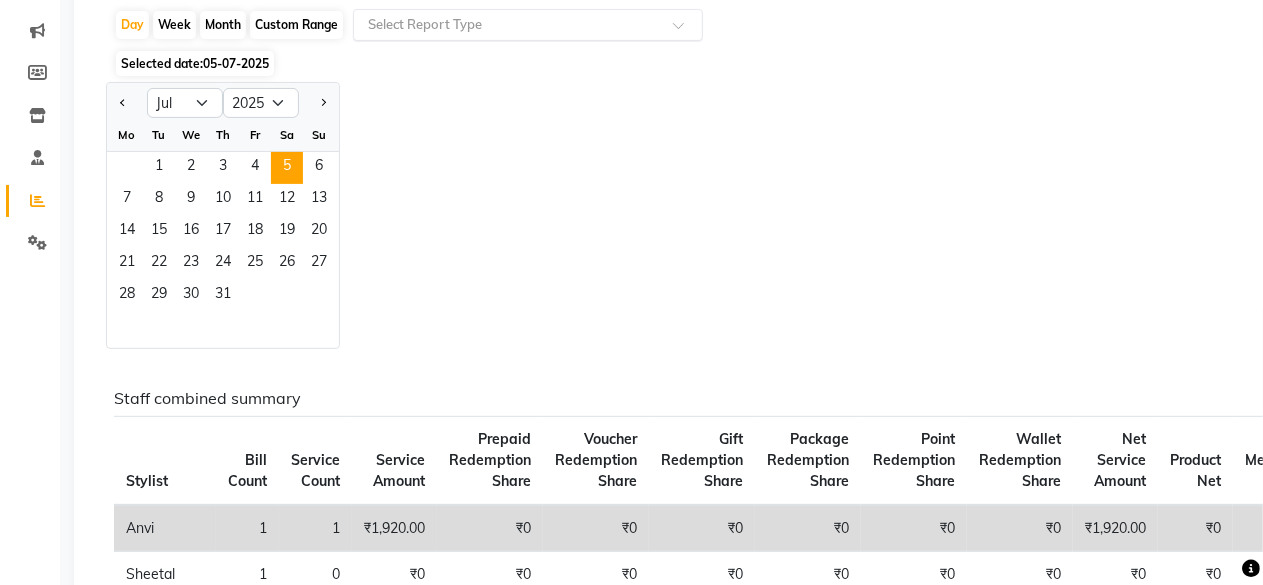 click 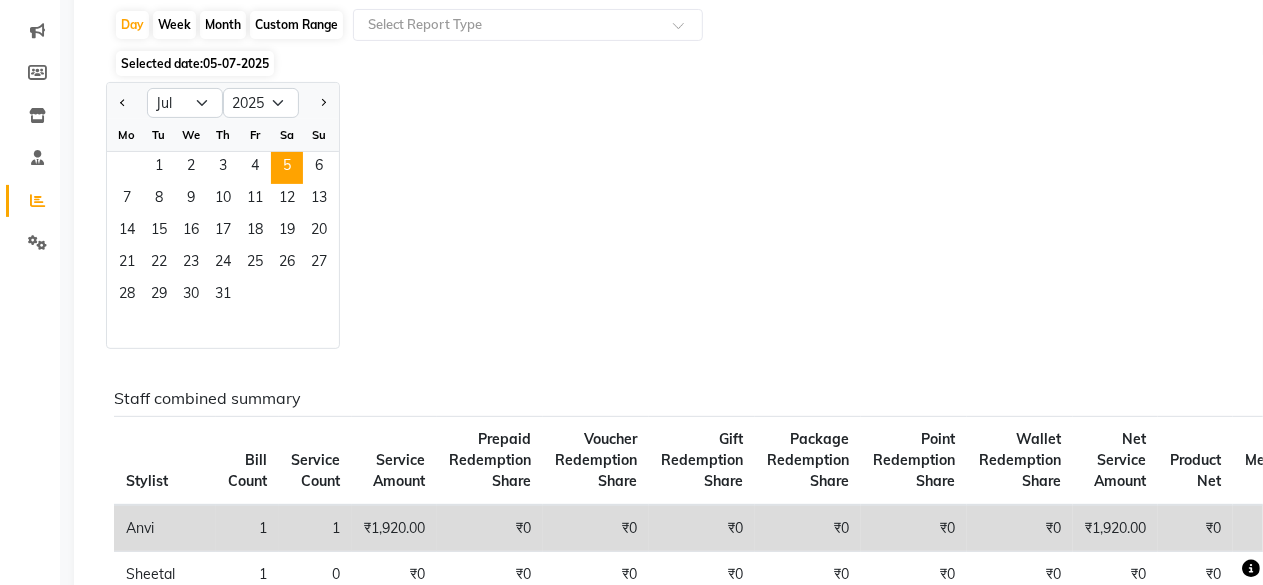 click on "Selected date:  05-07-2025" 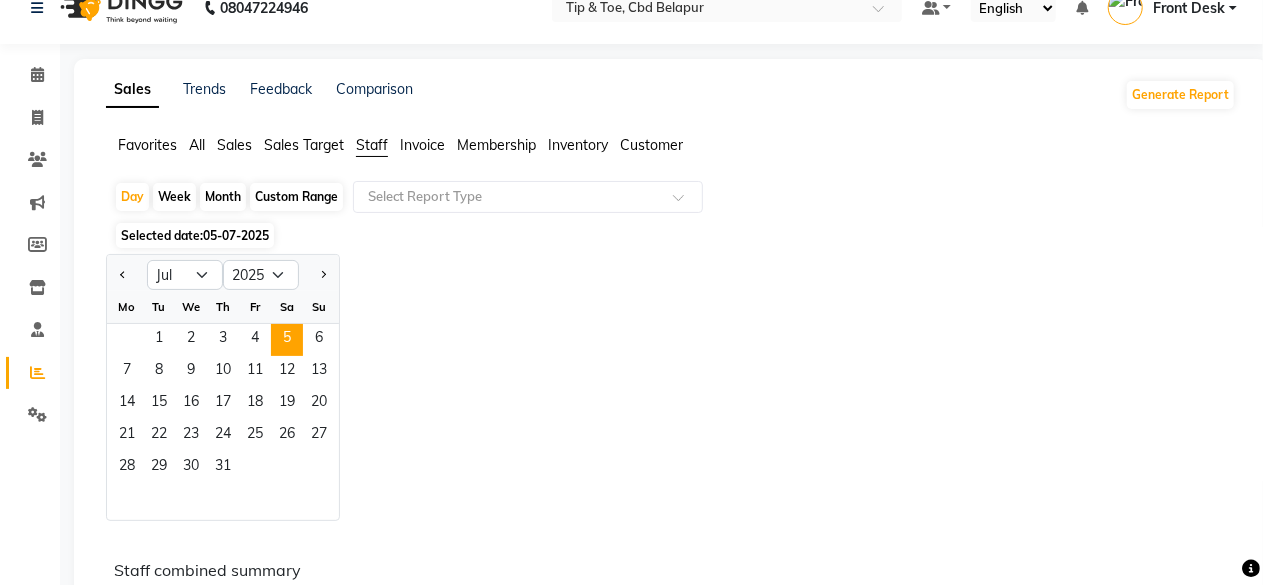 scroll, scrollTop: 26, scrollLeft: 0, axis: vertical 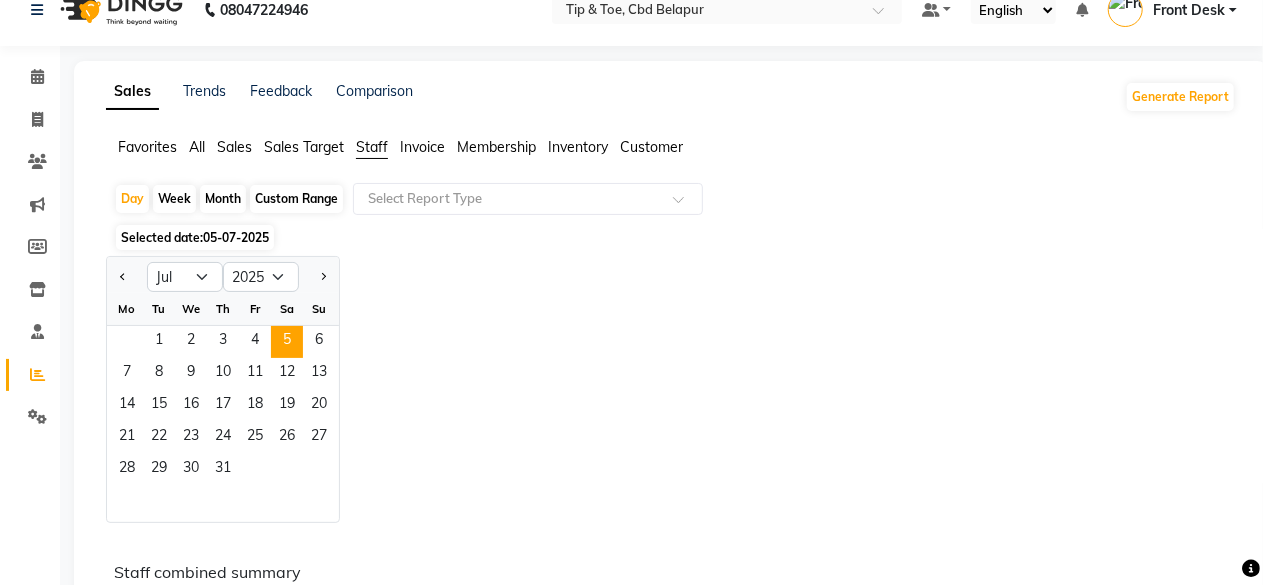 click on "All" 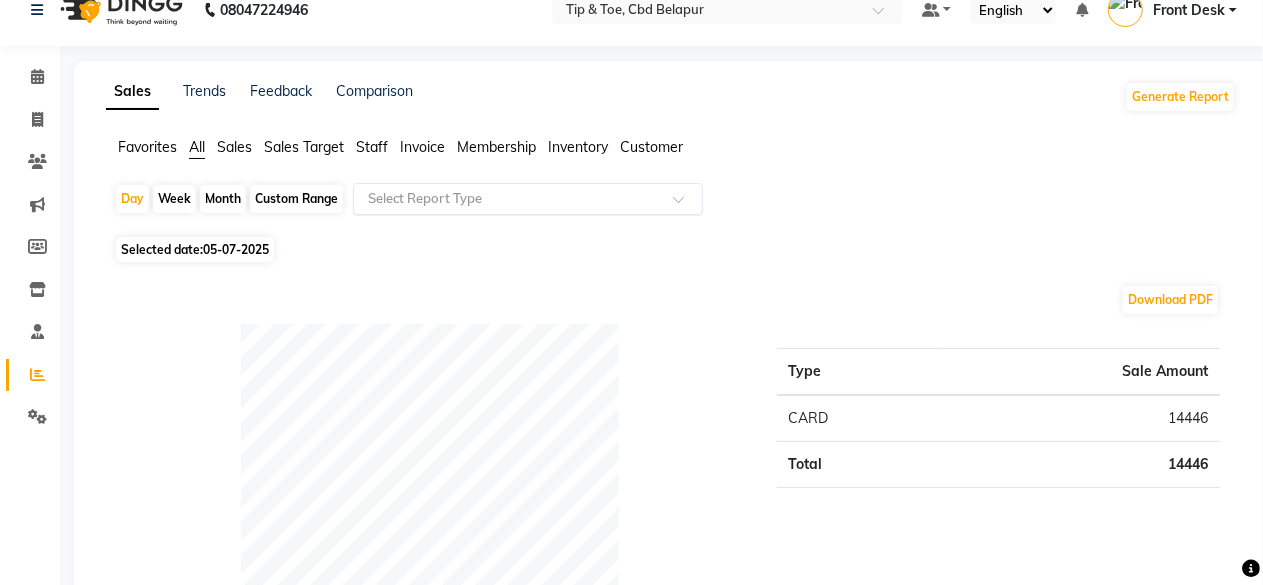 click 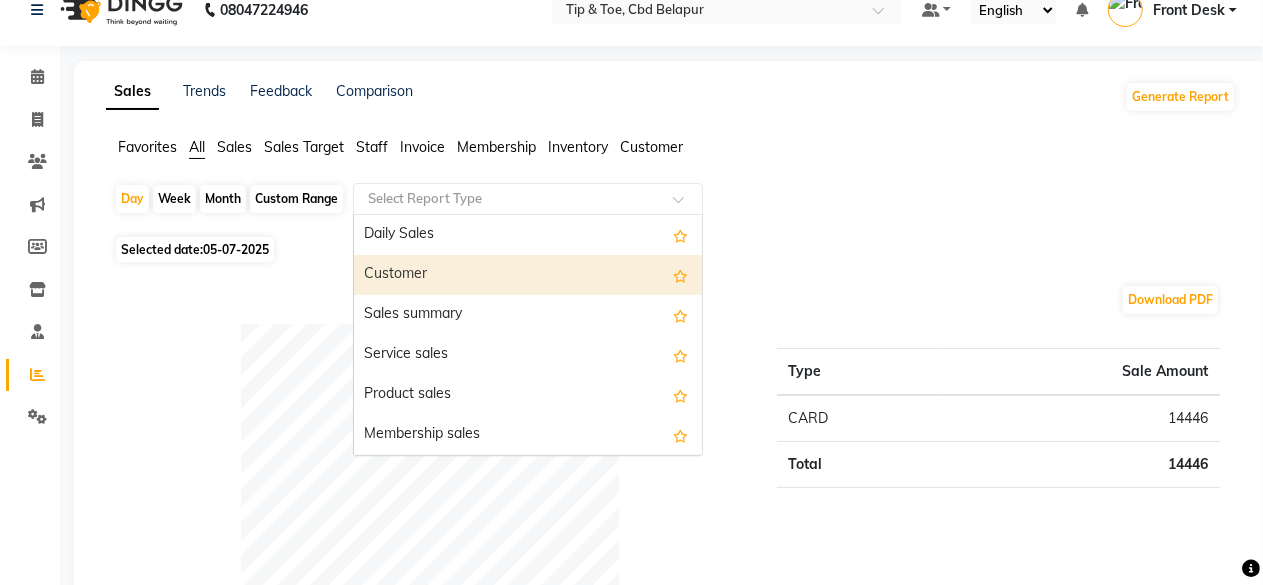 click on "Customer" at bounding box center (528, 275) 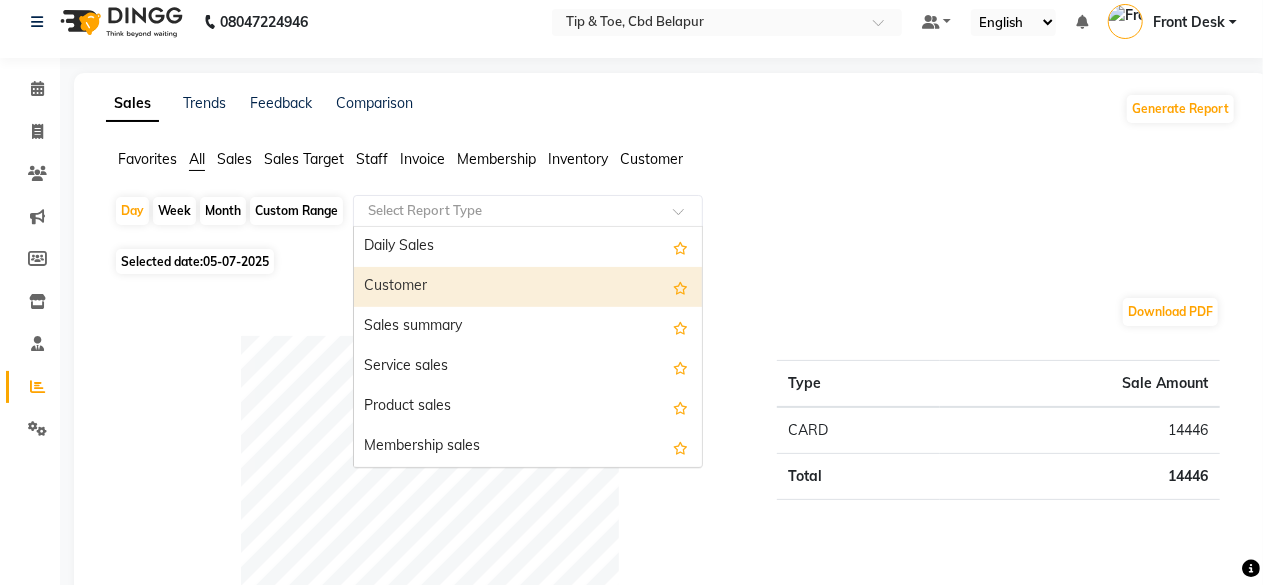 select on "full_report" 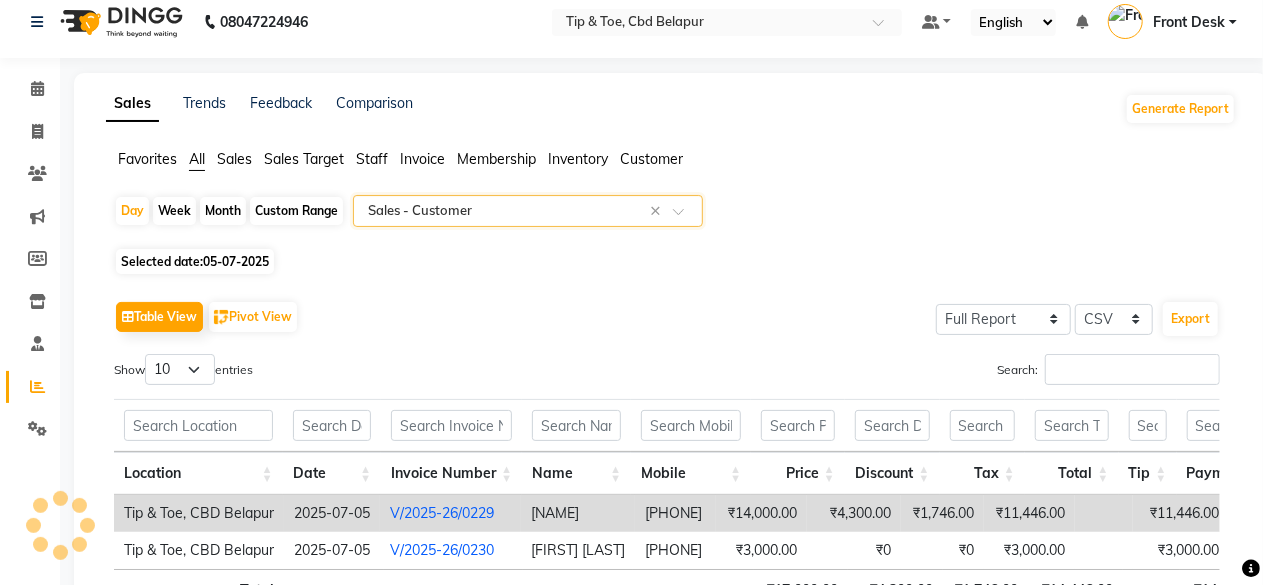 scroll, scrollTop: 26, scrollLeft: 0, axis: vertical 